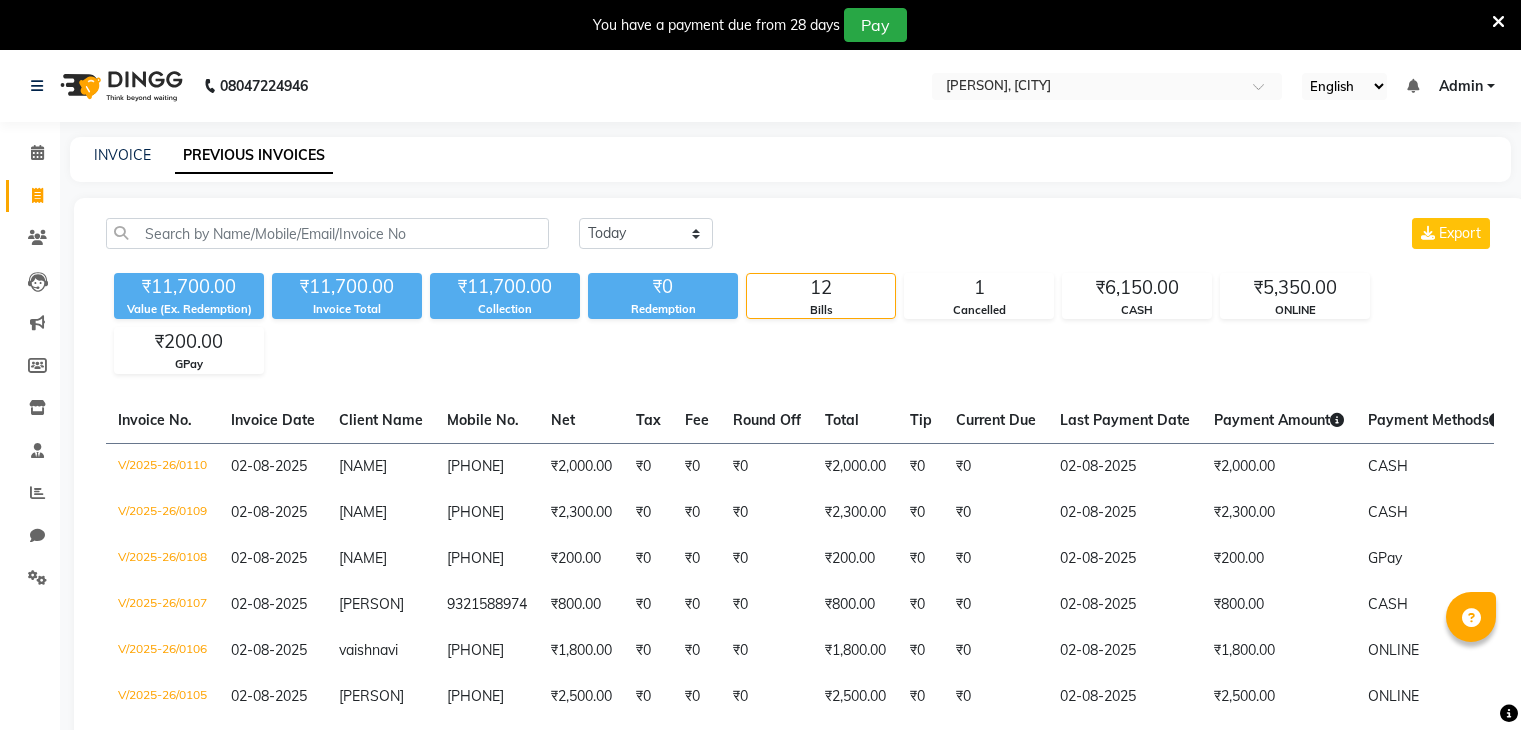 scroll, scrollTop: 0, scrollLeft: 0, axis: both 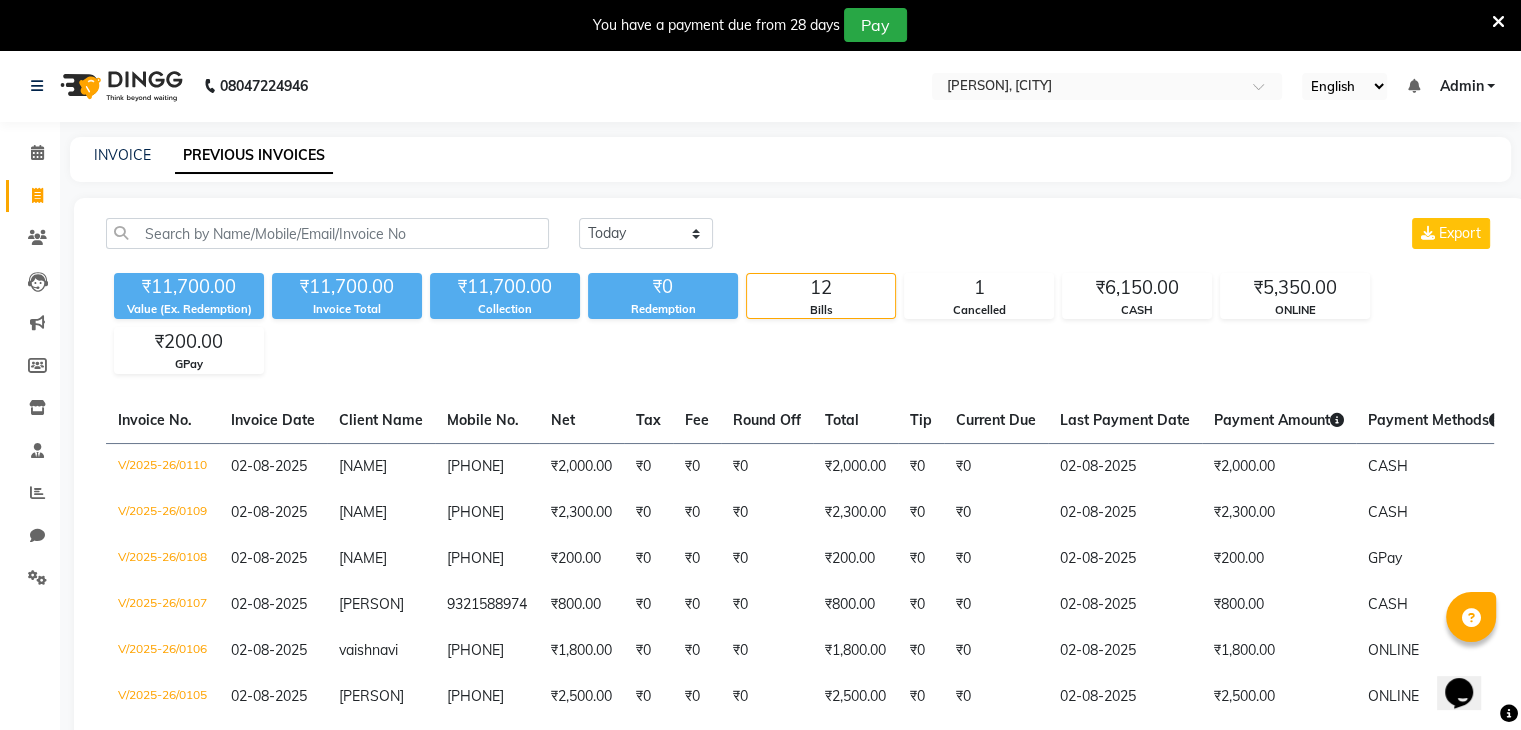 click on "Cancelled" 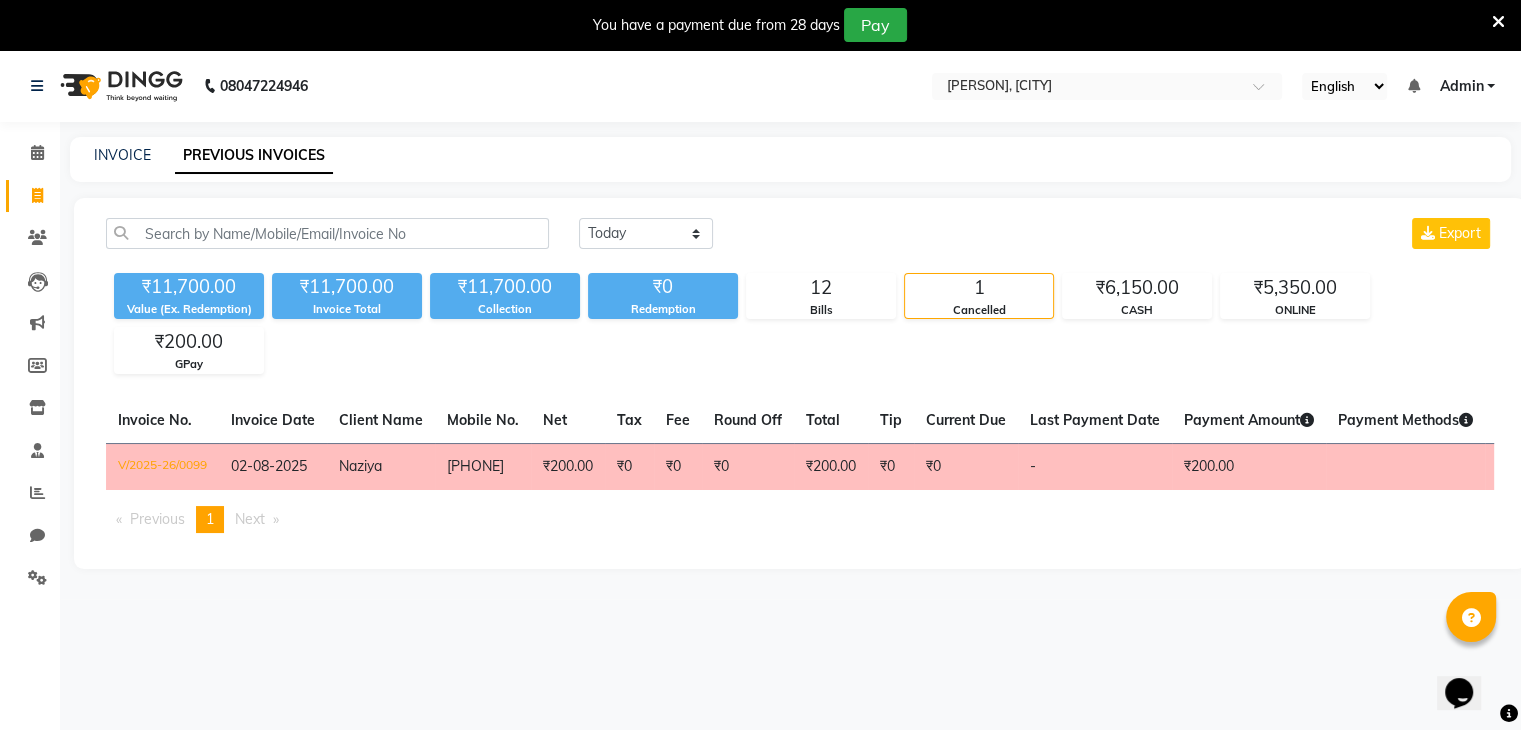 click on "Today Yesterday Custom Range Export" 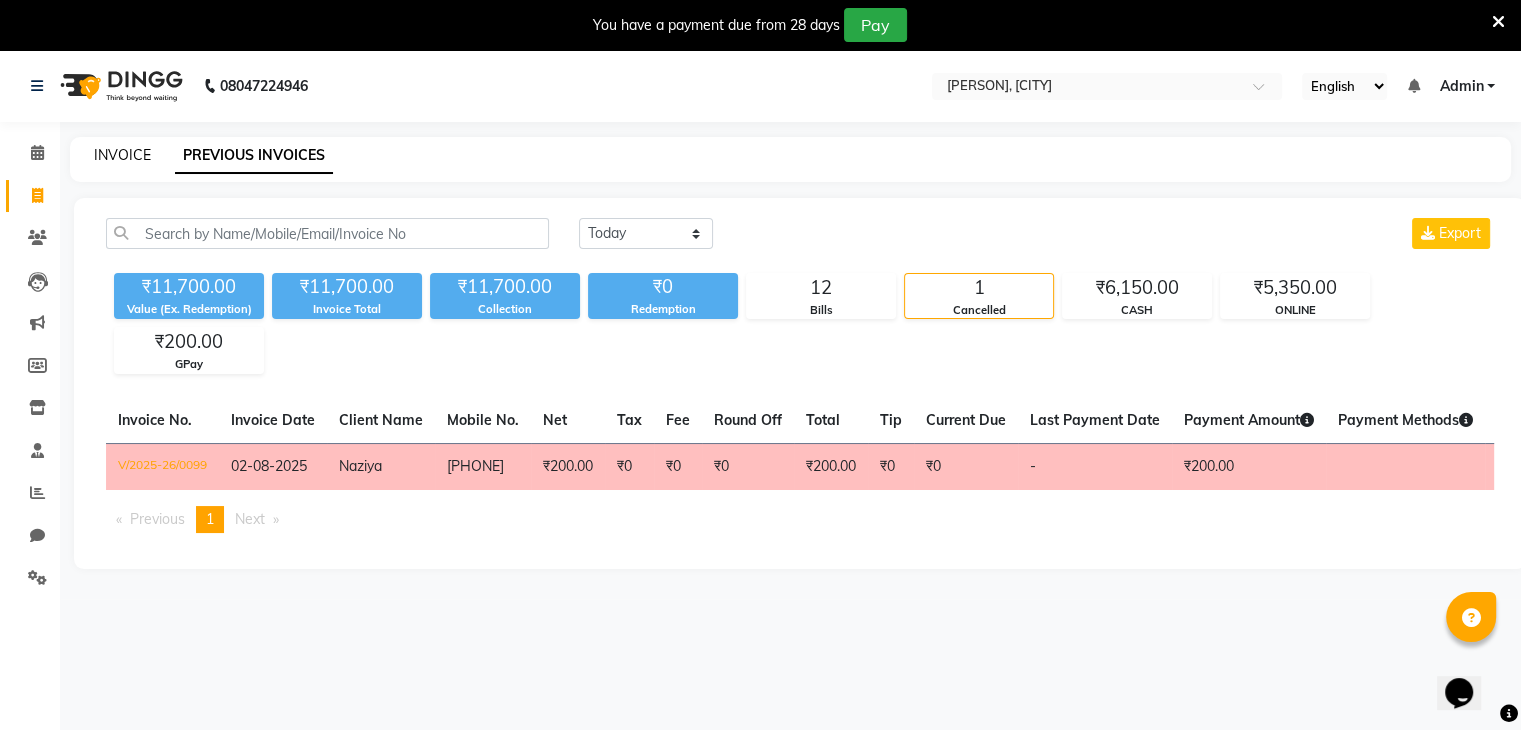 click on "INVOICE" 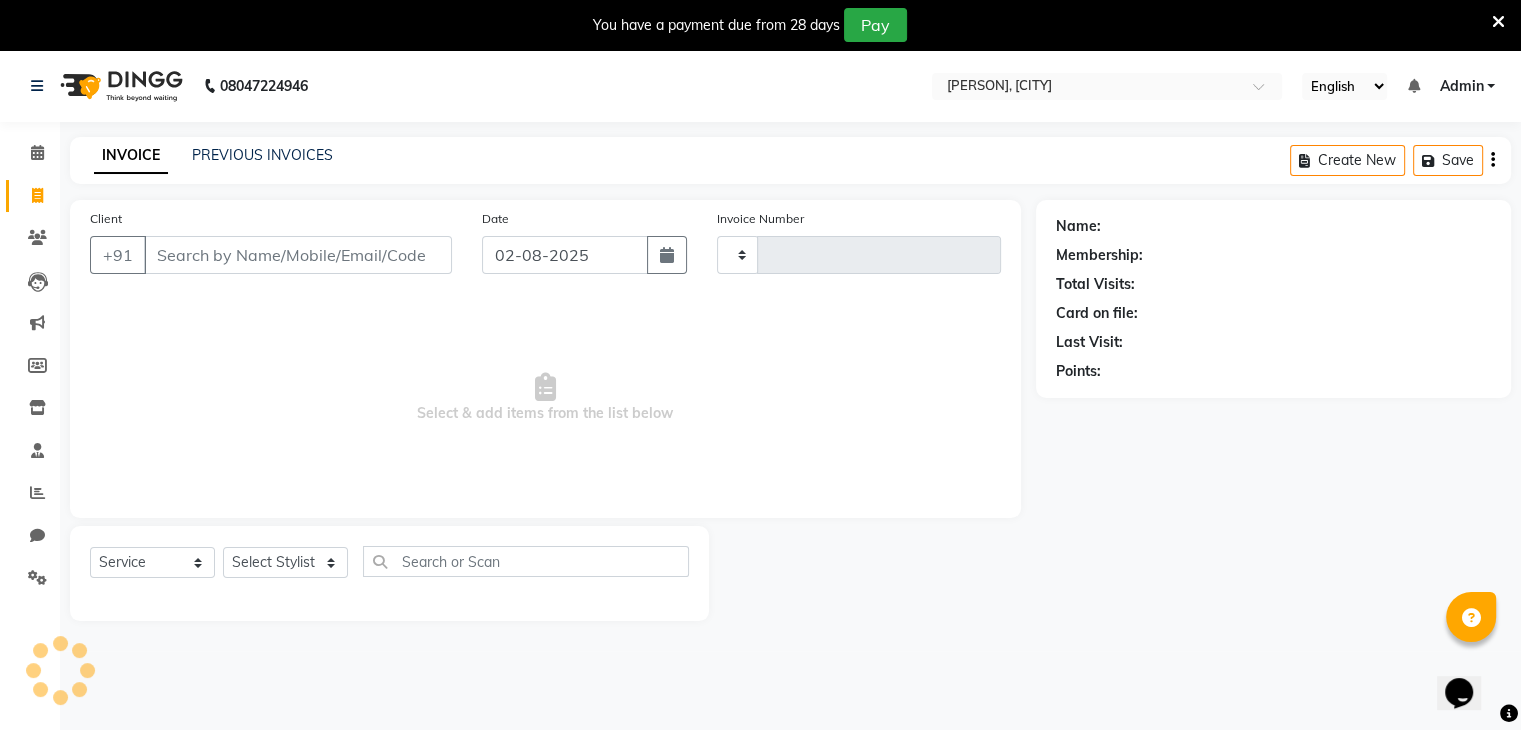 type on "0111" 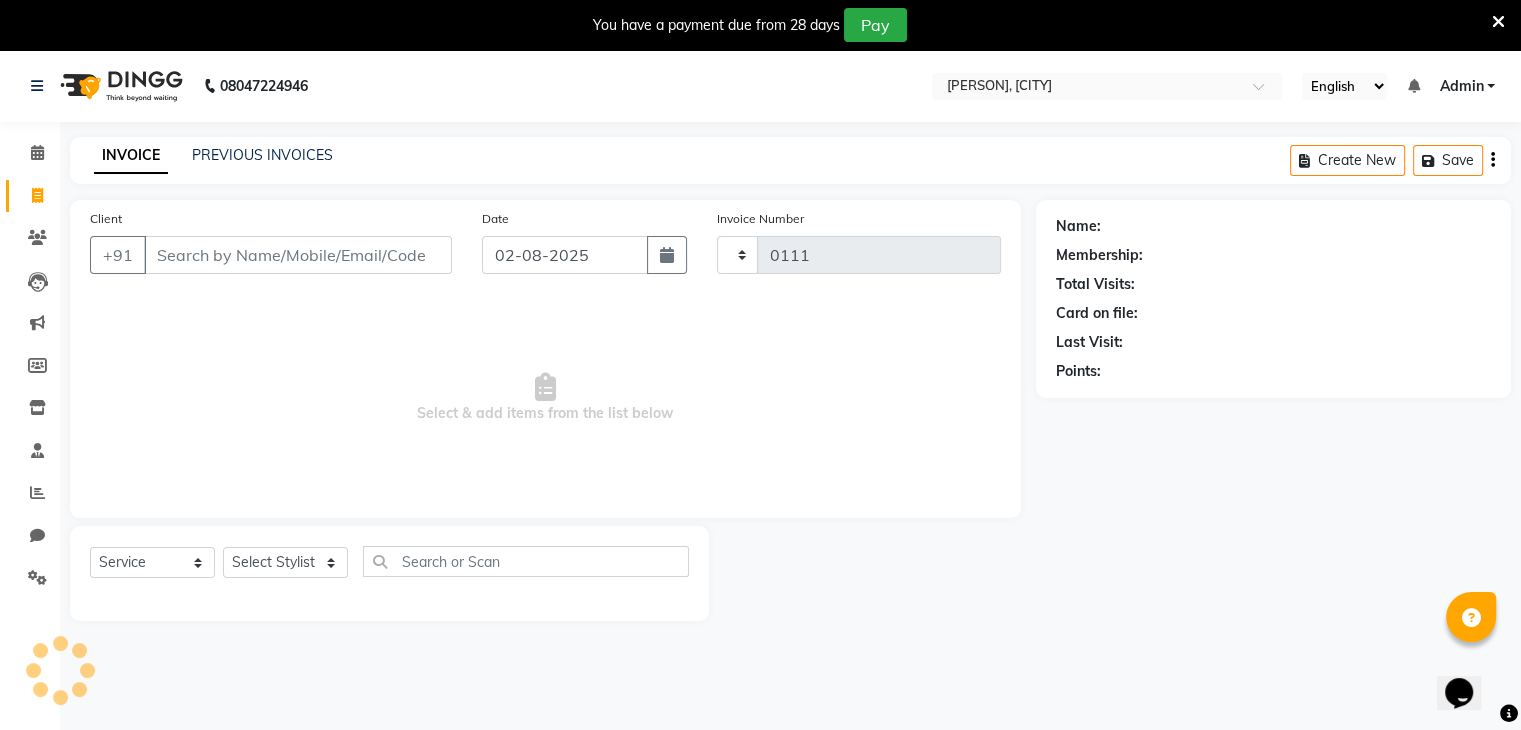 scroll, scrollTop: 50, scrollLeft: 0, axis: vertical 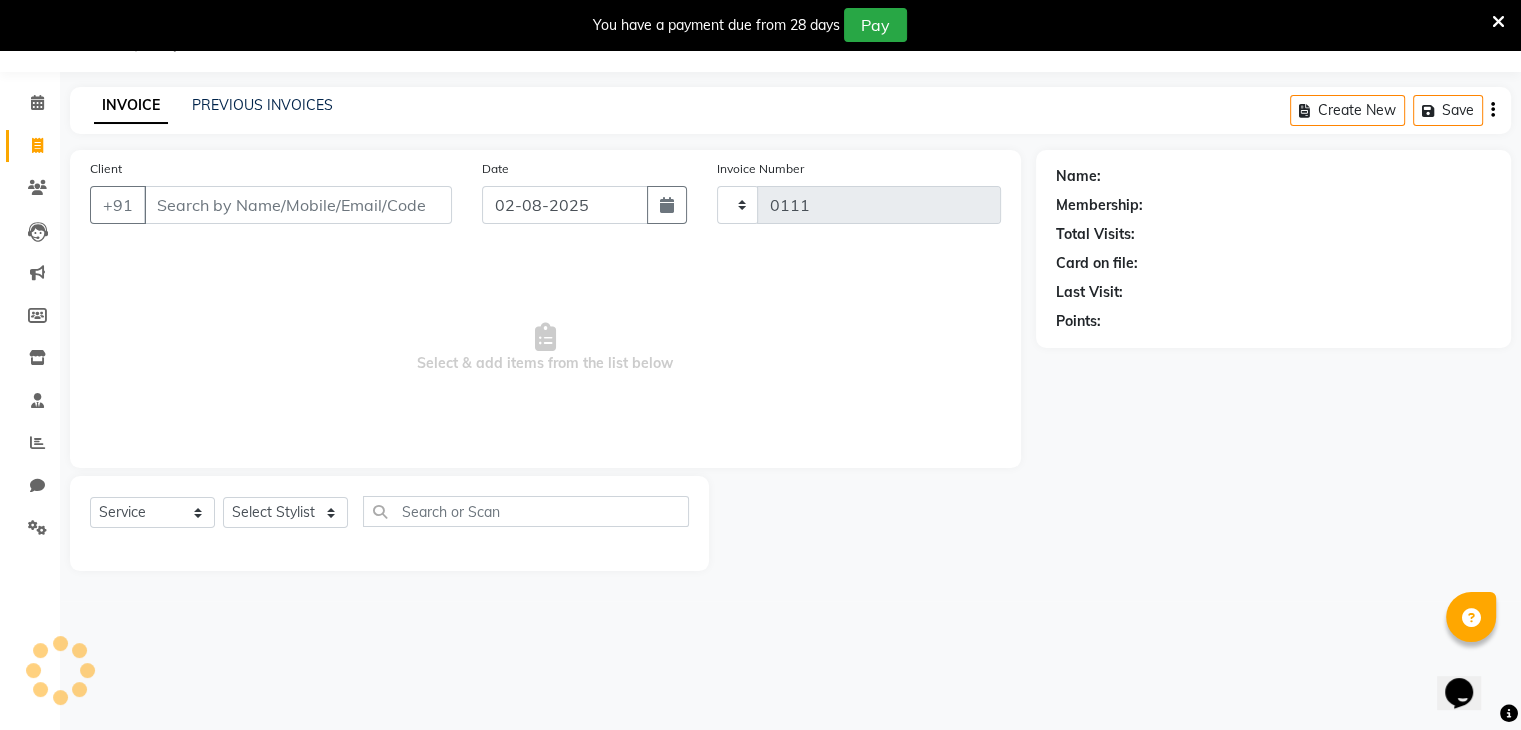 select on "8446" 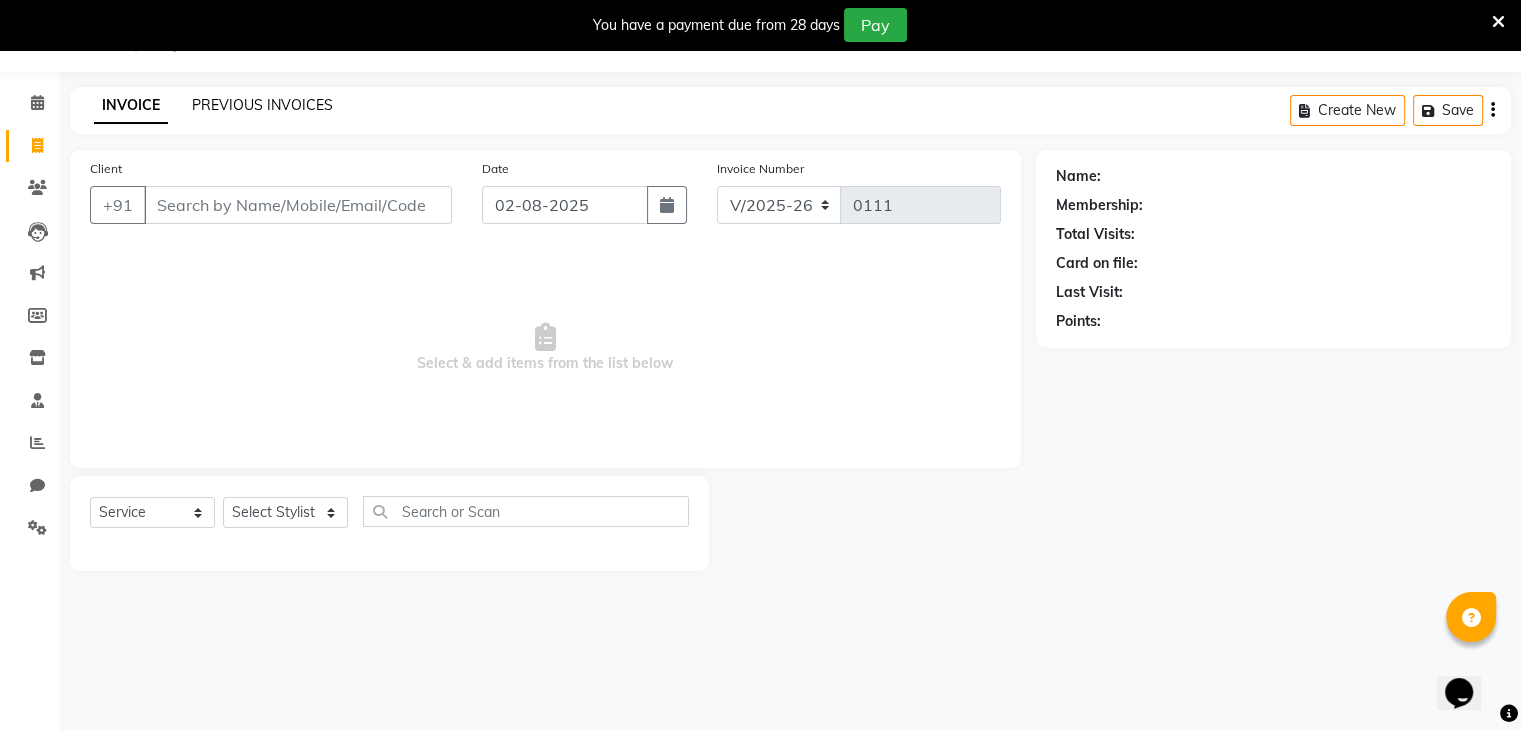 click on "PREVIOUS INVOICES" 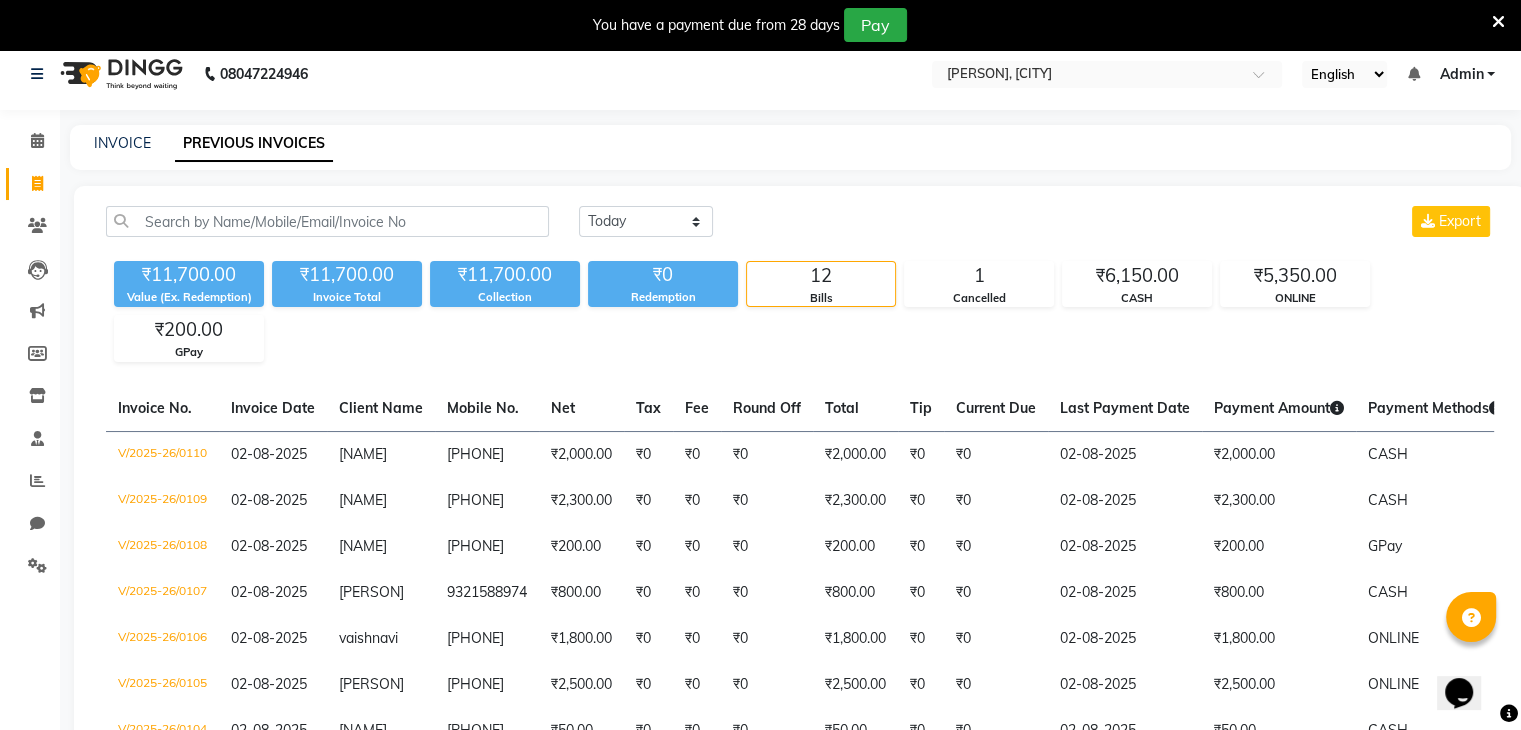 scroll, scrollTop: 0, scrollLeft: 0, axis: both 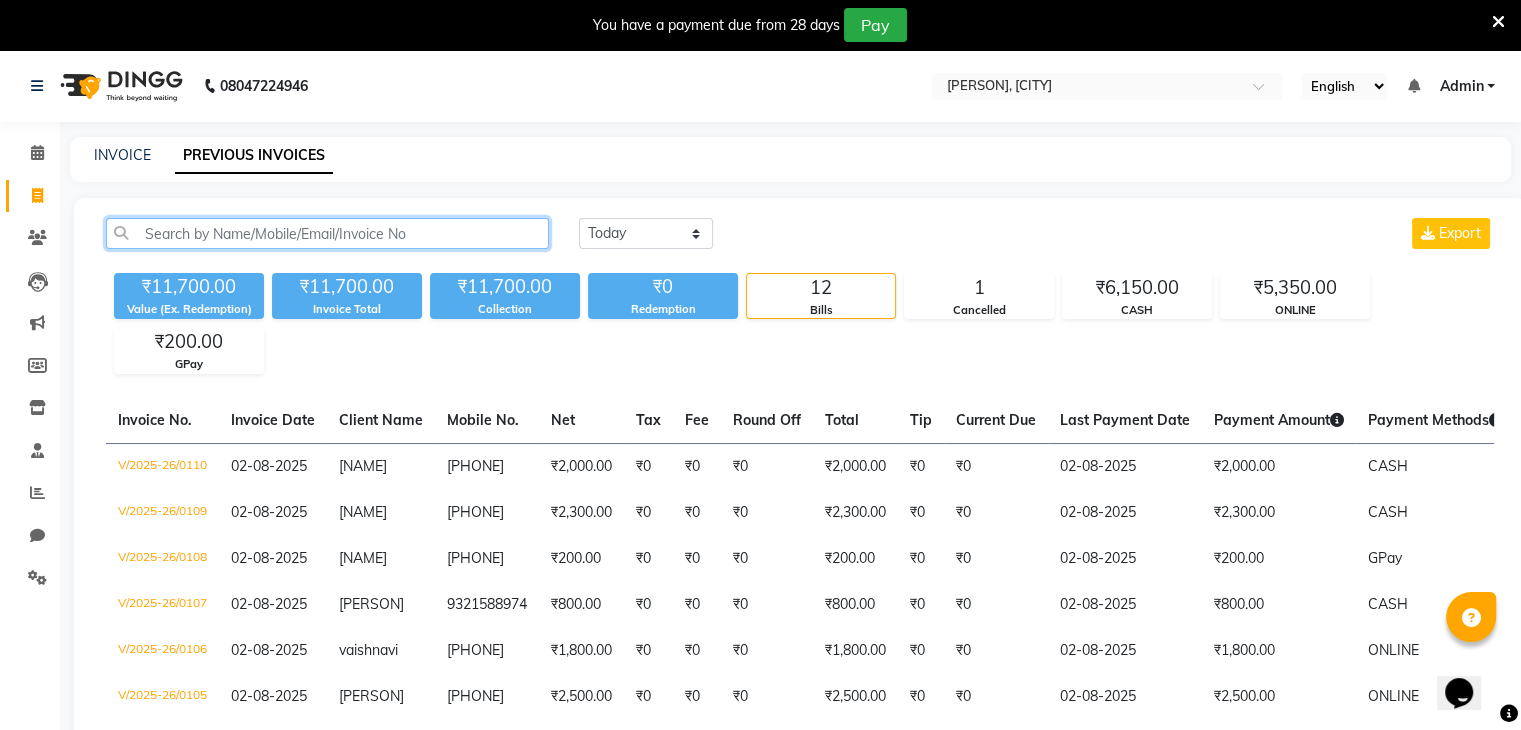 click 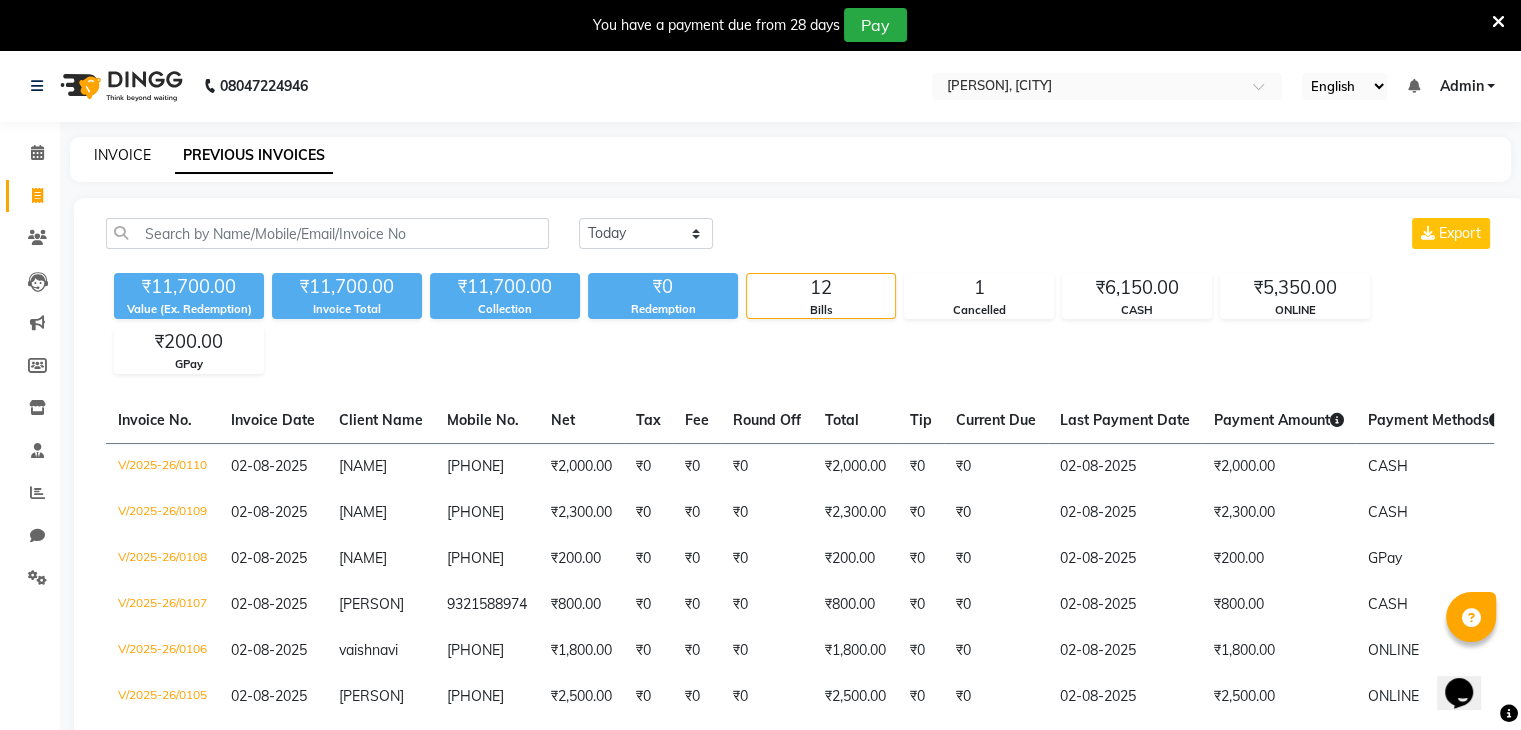 click on "INVOICE" 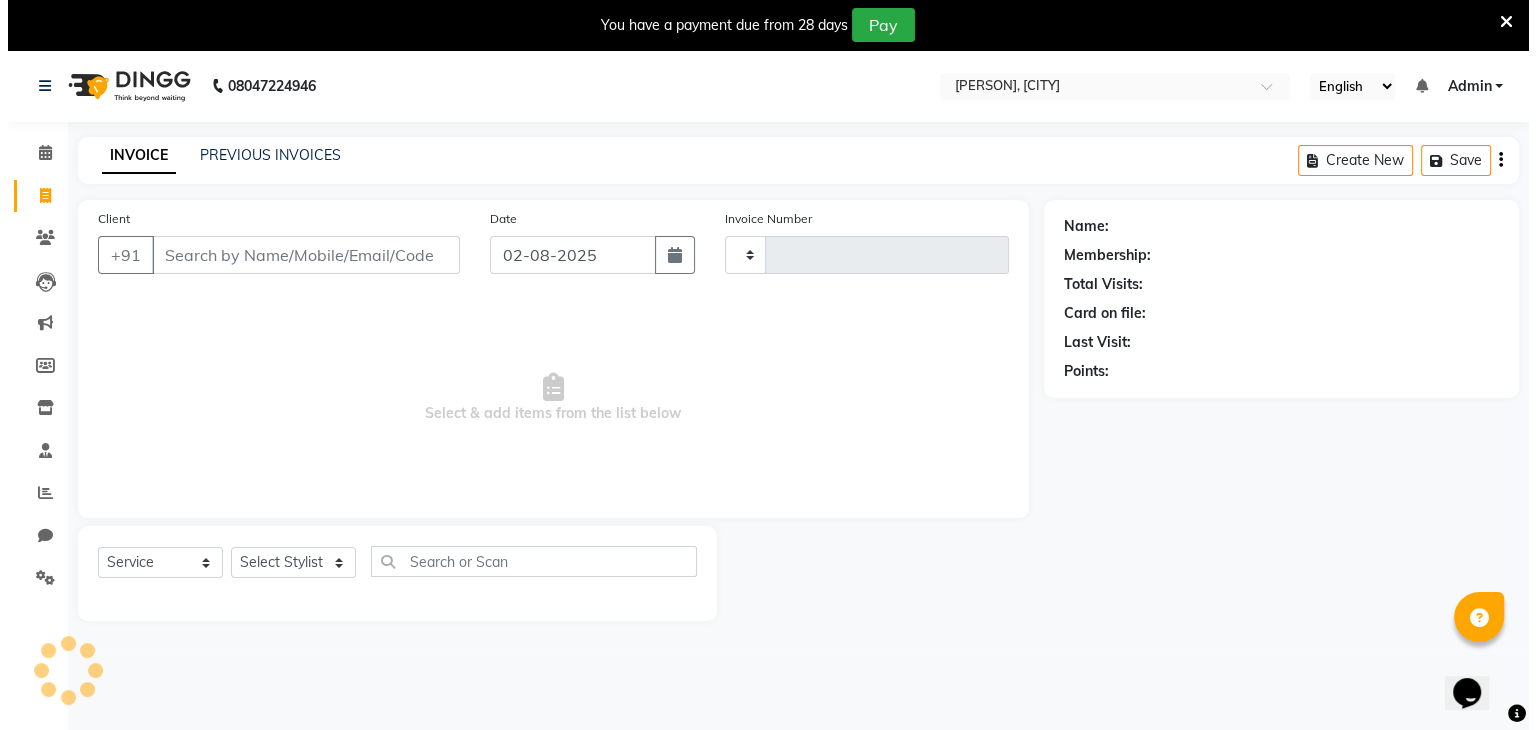 scroll, scrollTop: 50, scrollLeft: 0, axis: vertical 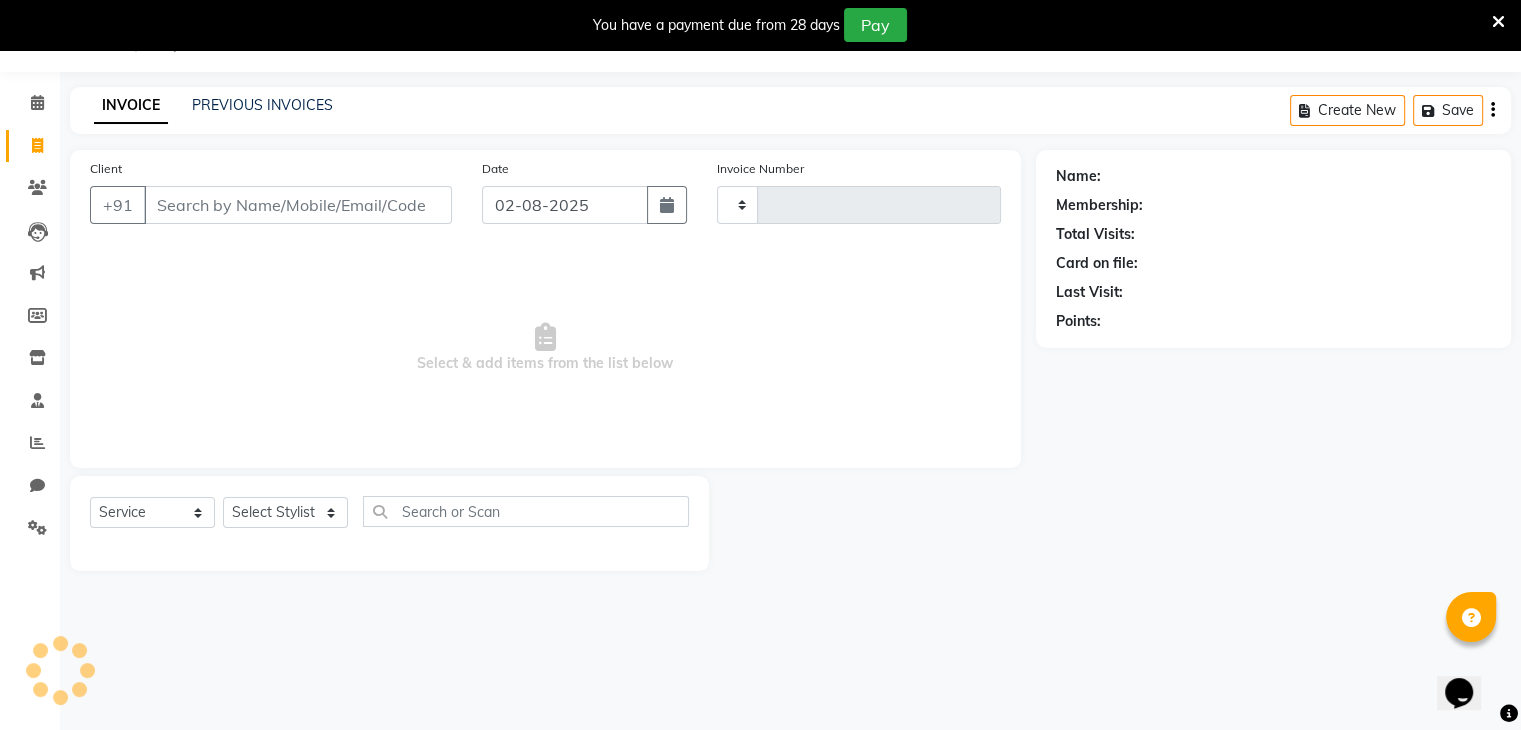 type on "0111" 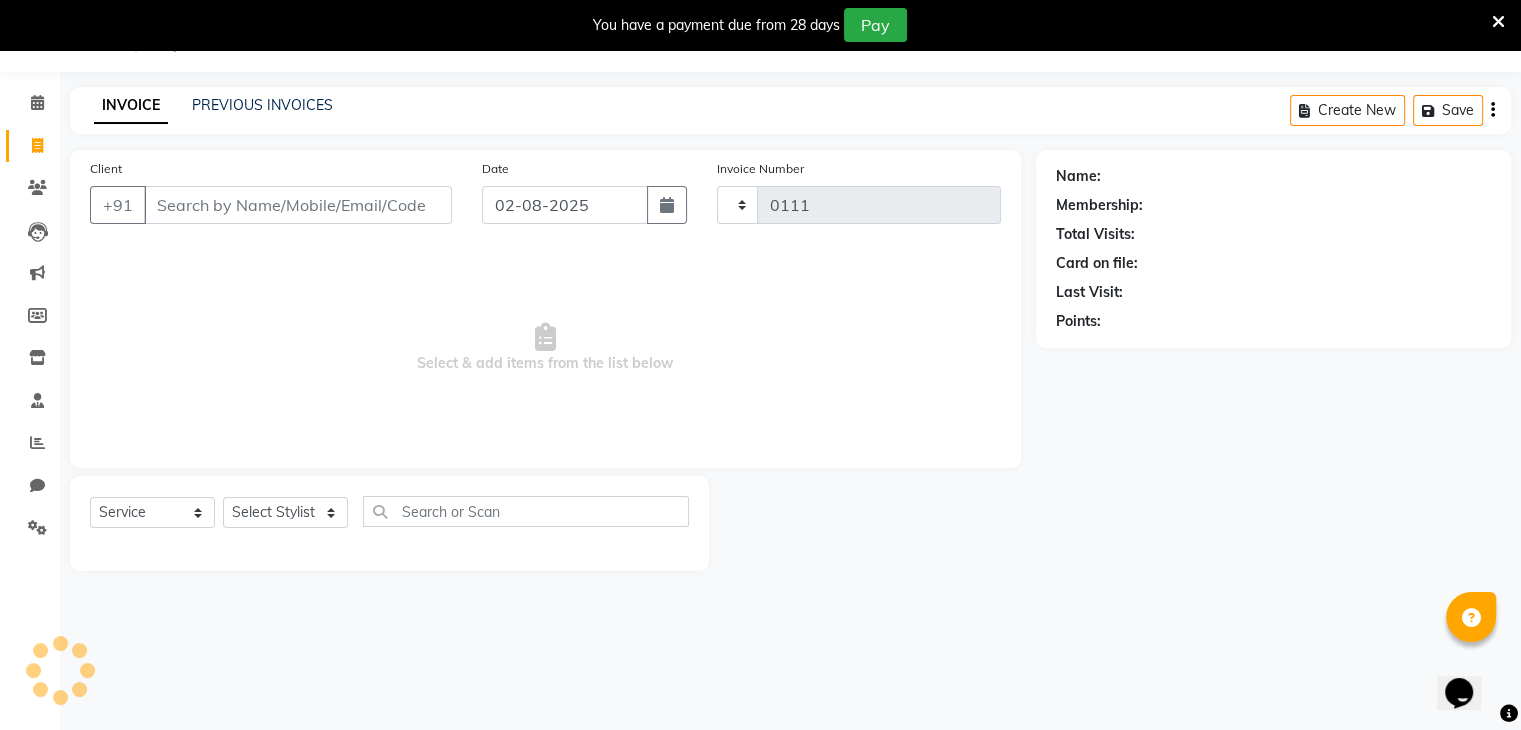 select on "8446" 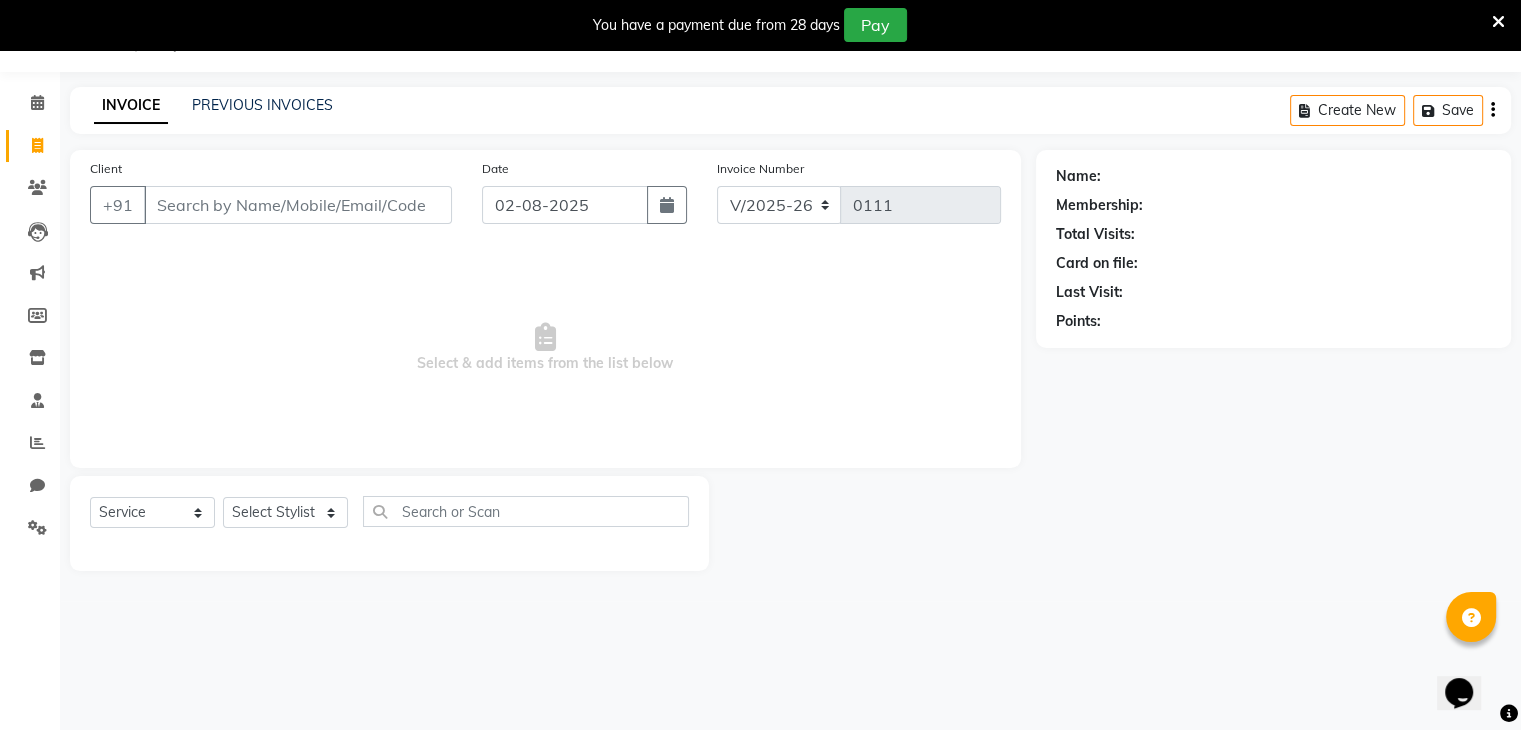 click on "Client" at bounding box center (298, 205) 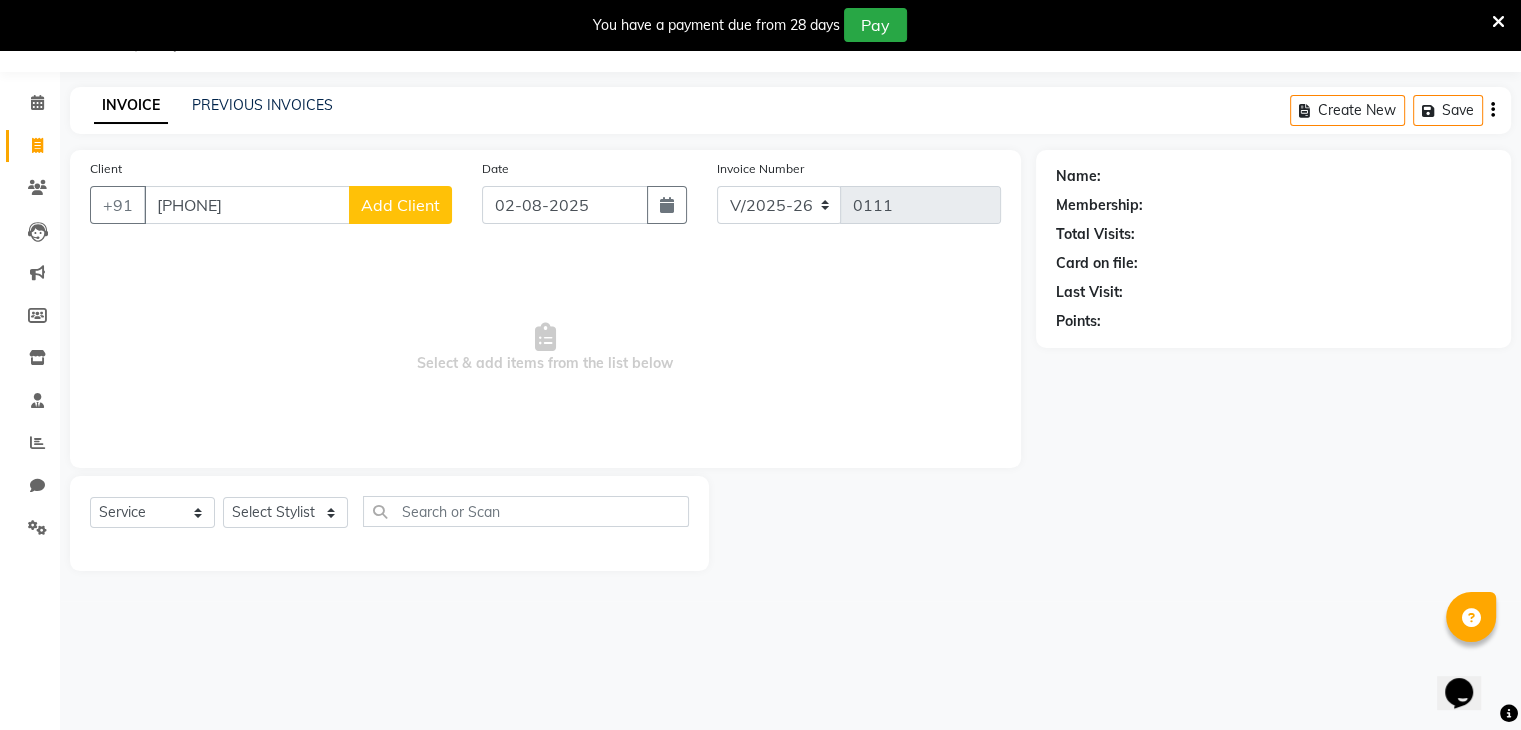 type on "[PHONE]" 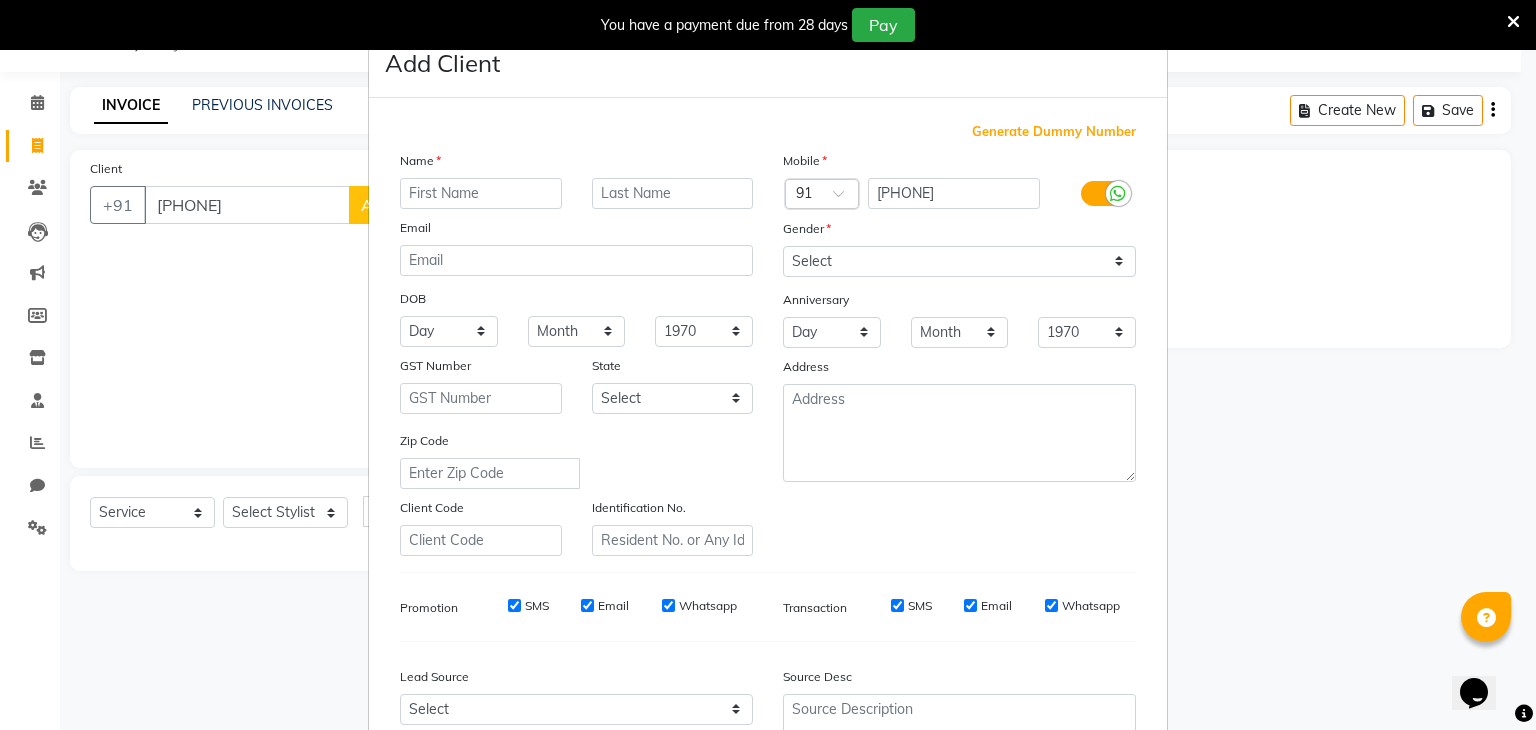 click at bounding box center (481, 193) 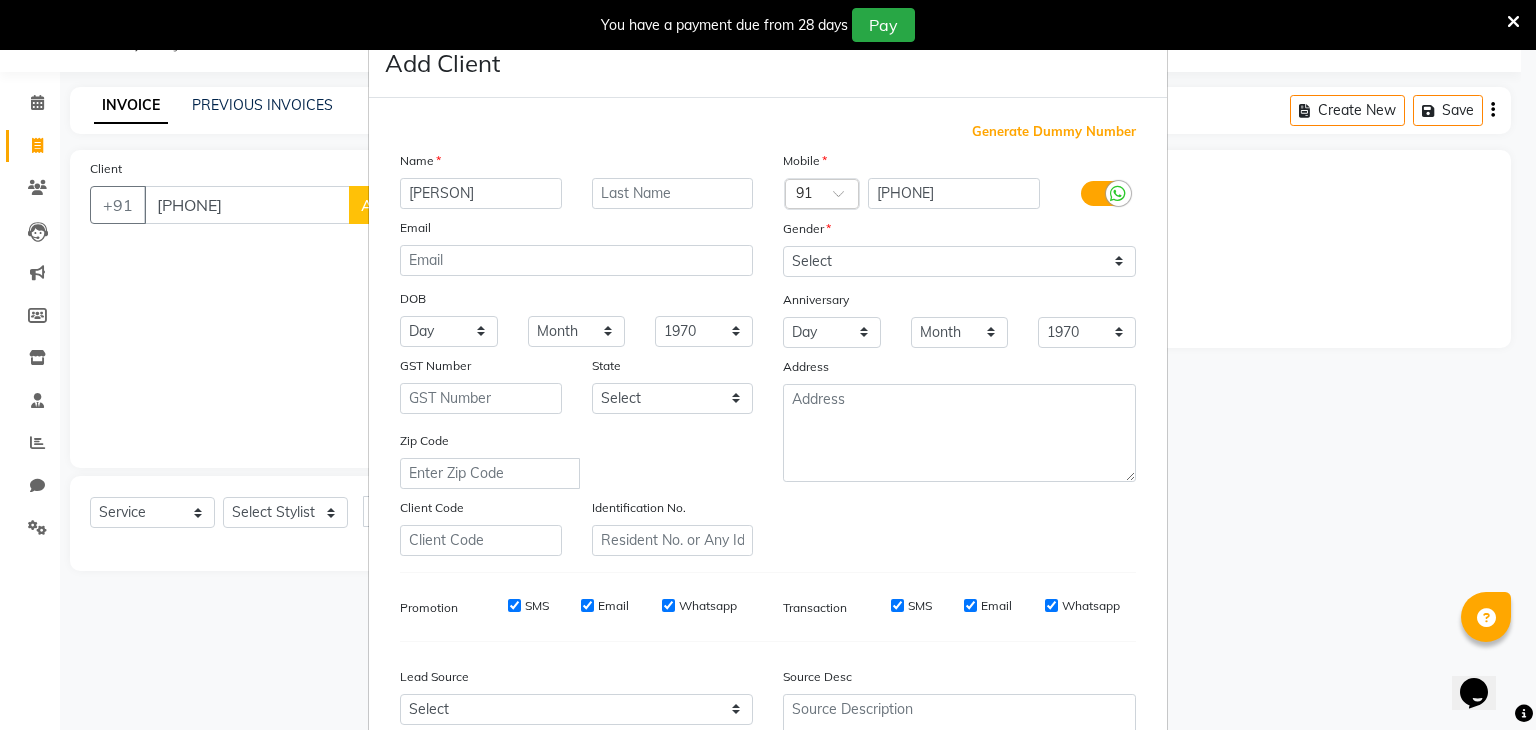 type on "[PERSON]" 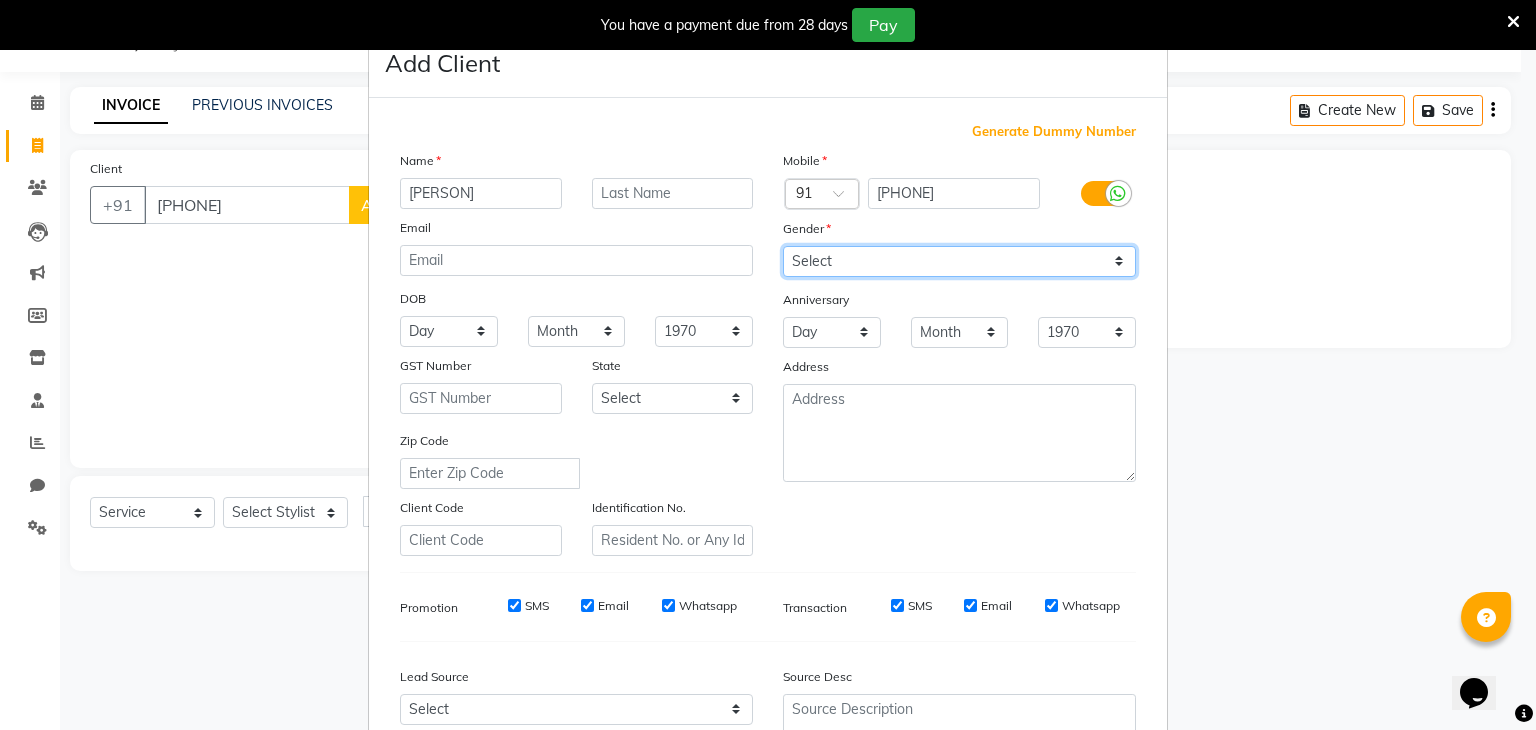 click on "Select Male Female Other Prefer Not To Say" at bounding box center (959, 261) 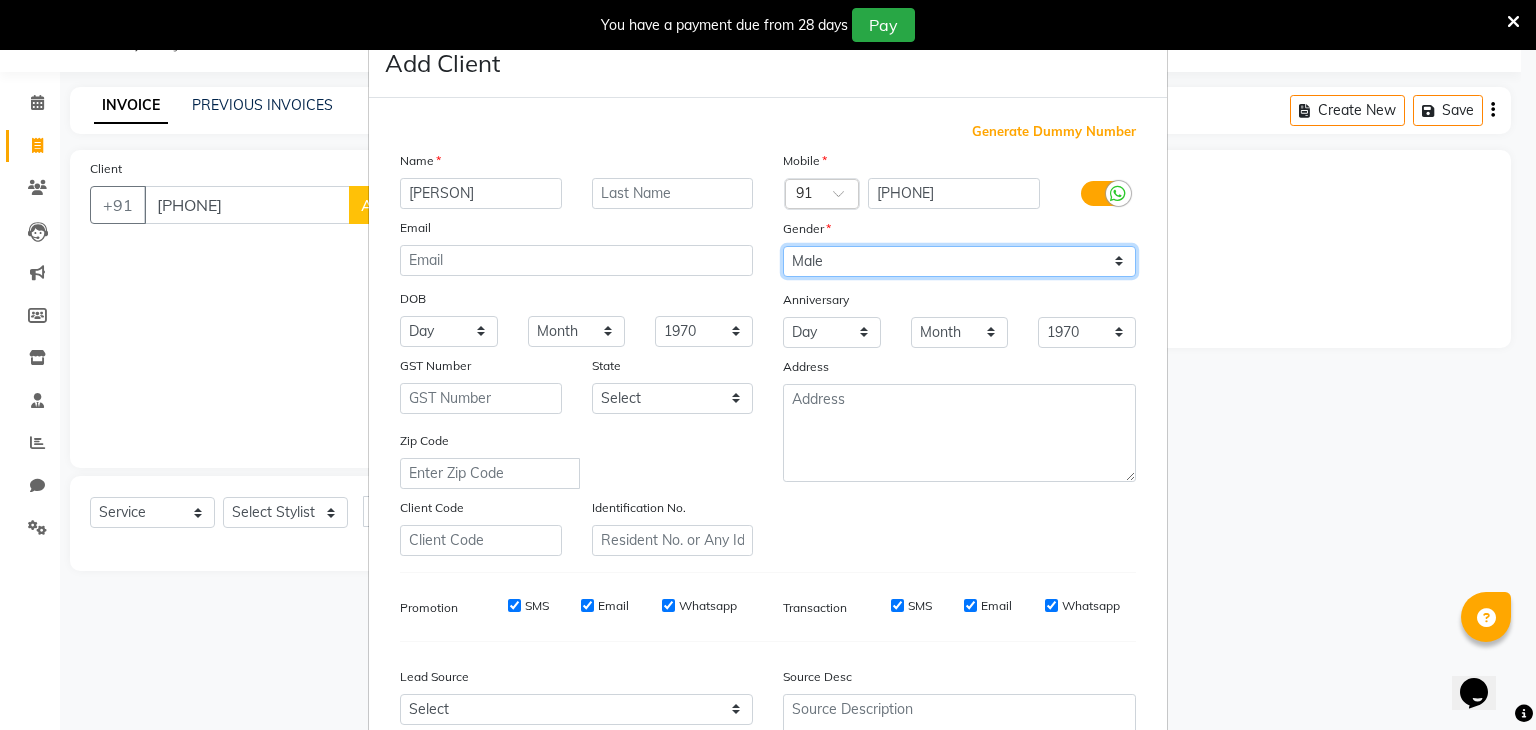 click on "Select Male Female Other Prefer Not To Say" at bounding box center [959, 261] 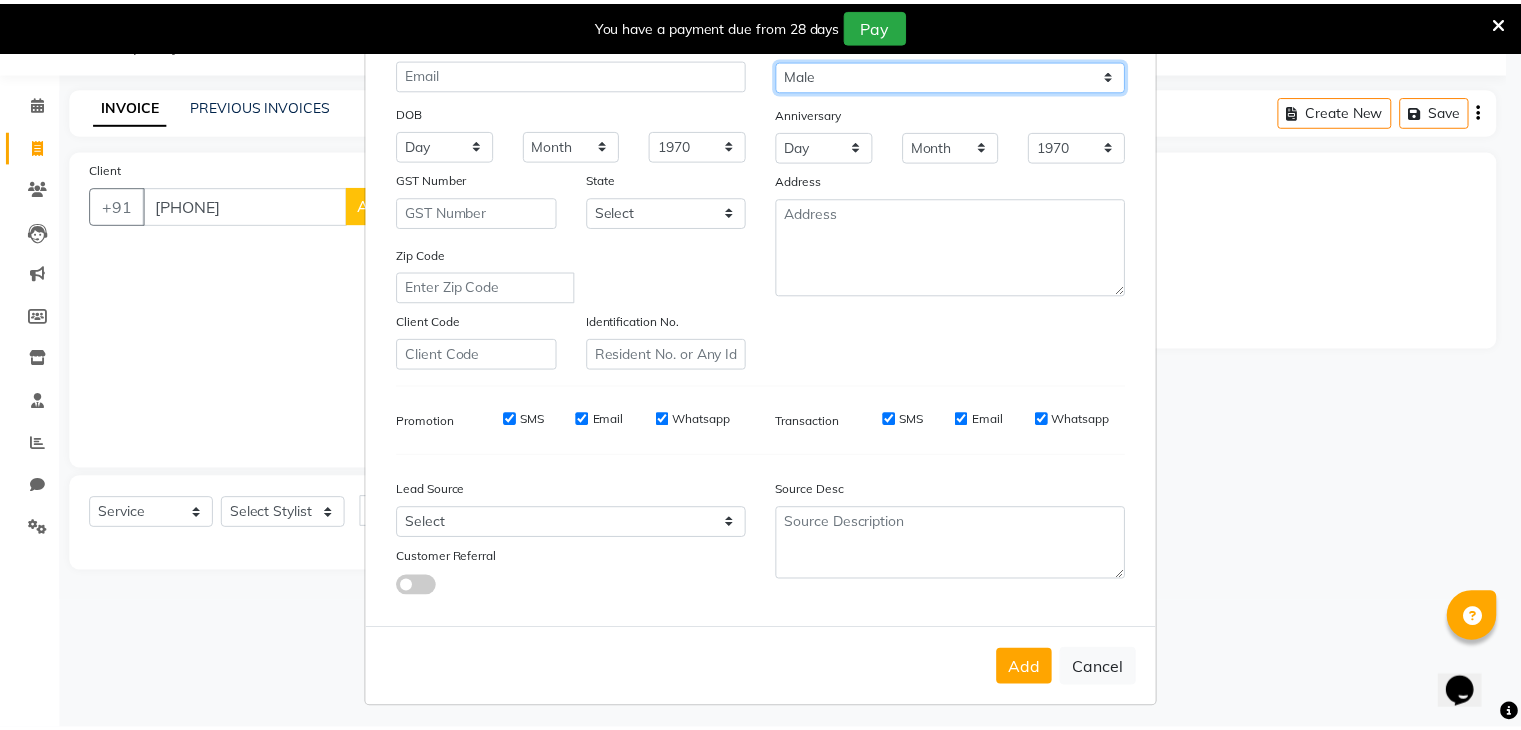 scroll, scrollTop: 203, scrollLeft: 0, axis: vertical 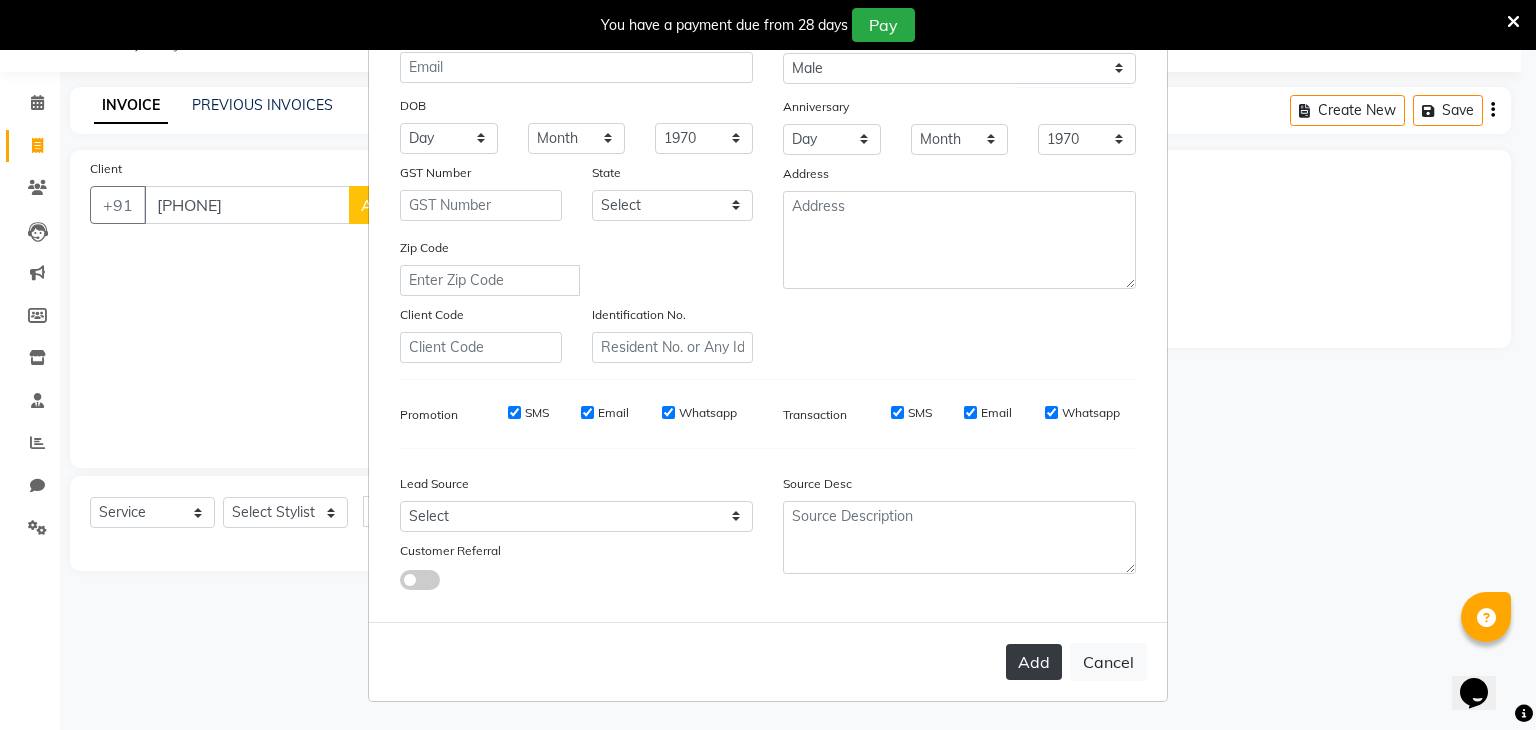 click on "Add" at bounding box center (1034, 662) 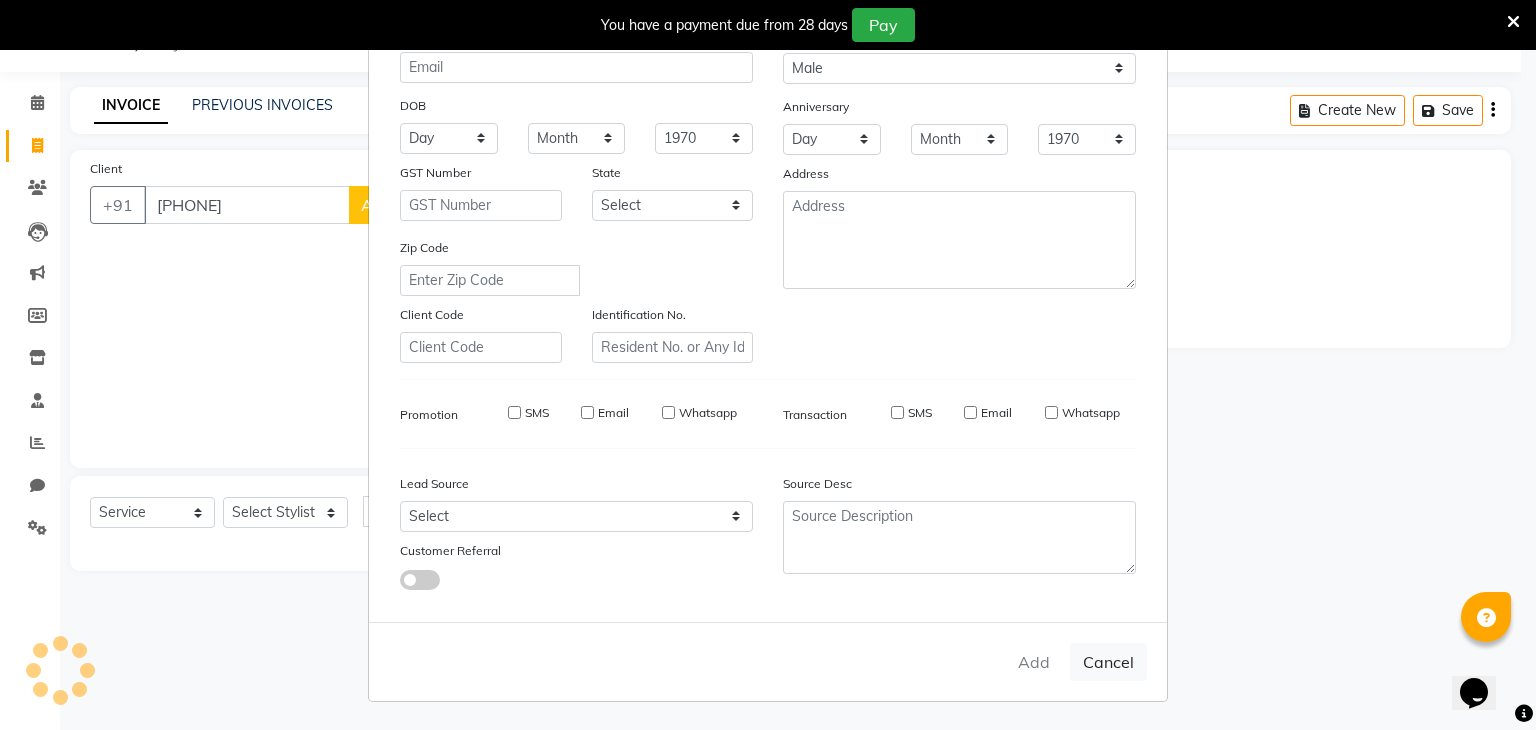 type 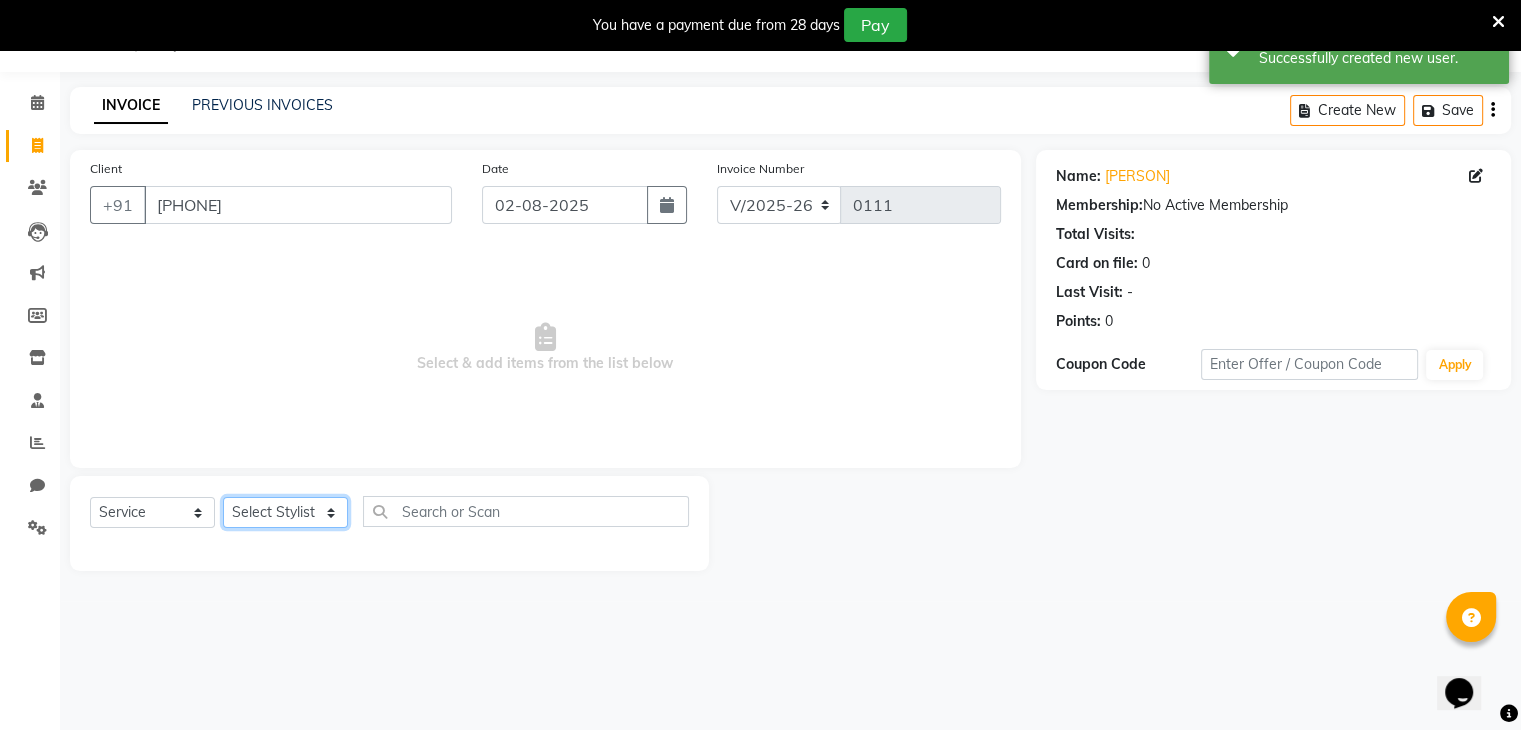 click on "Select Stylist [PERSON] [PERSON] [PERSON] [PERSON] [PERSON] [PERSON] [PERSON] [PERSON] [PERSON]" 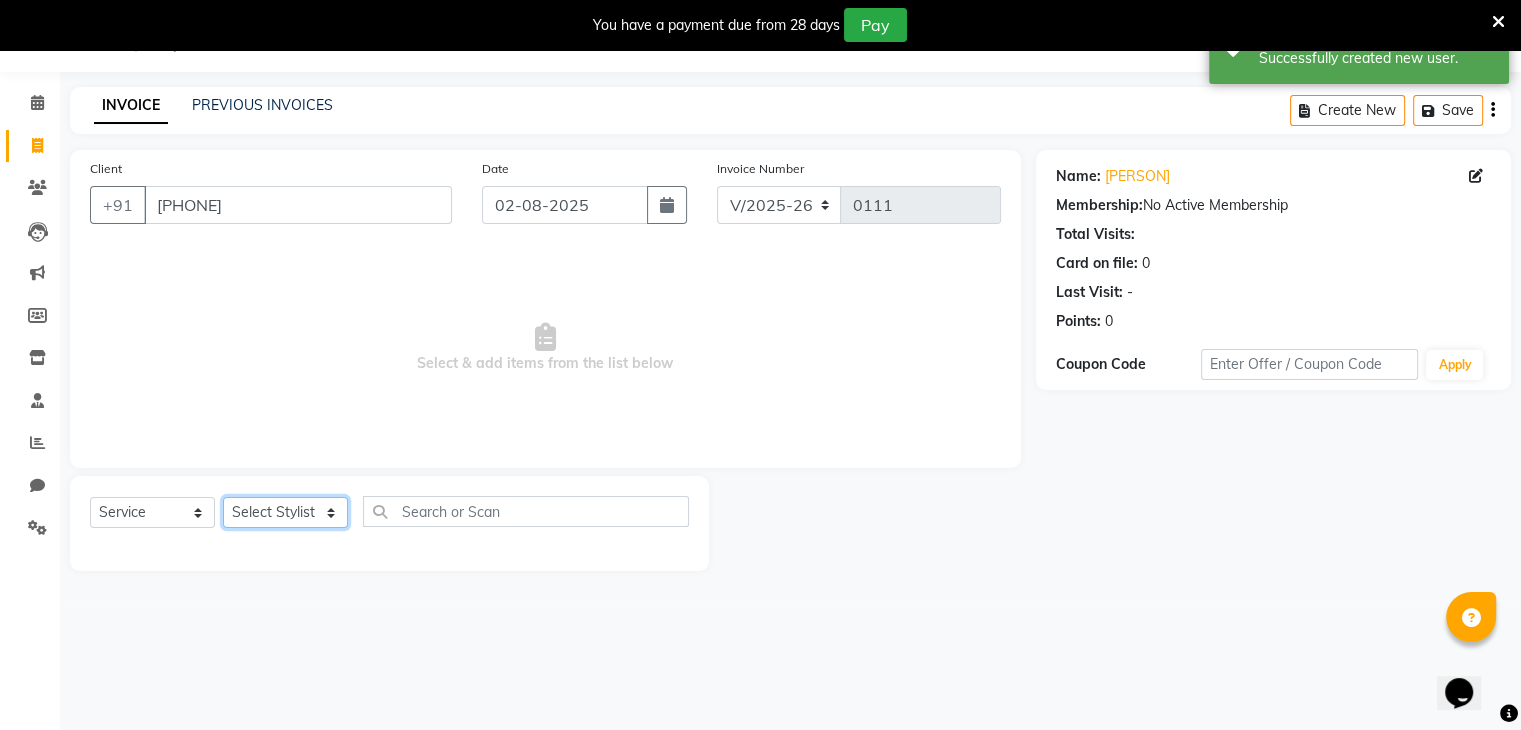 select on "86841" 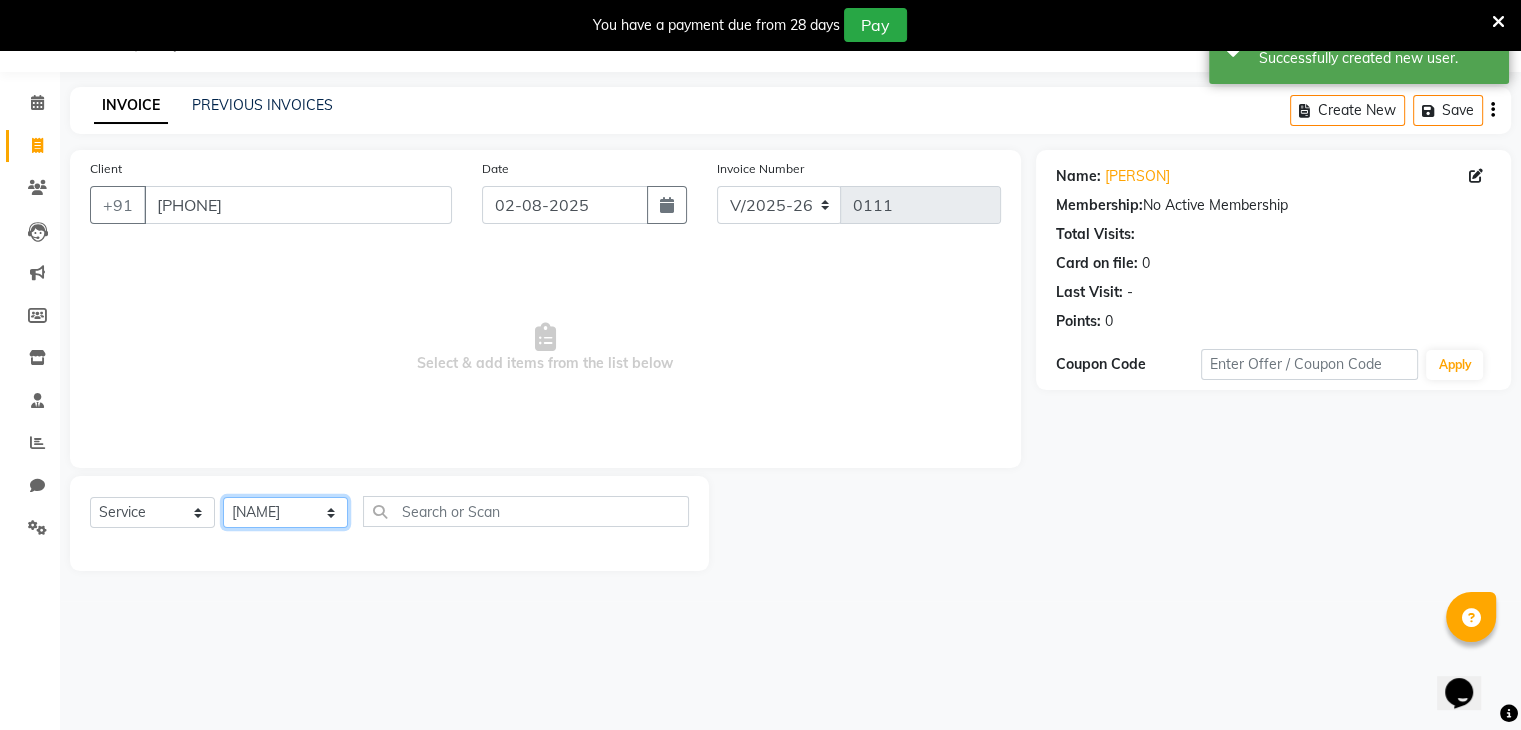 click on "Select Stylist [PERSON] [PERSON] [PERSON] [PERSON] [PERSON] [PERSON] [PERSON] [PERSON] [PERSON]" 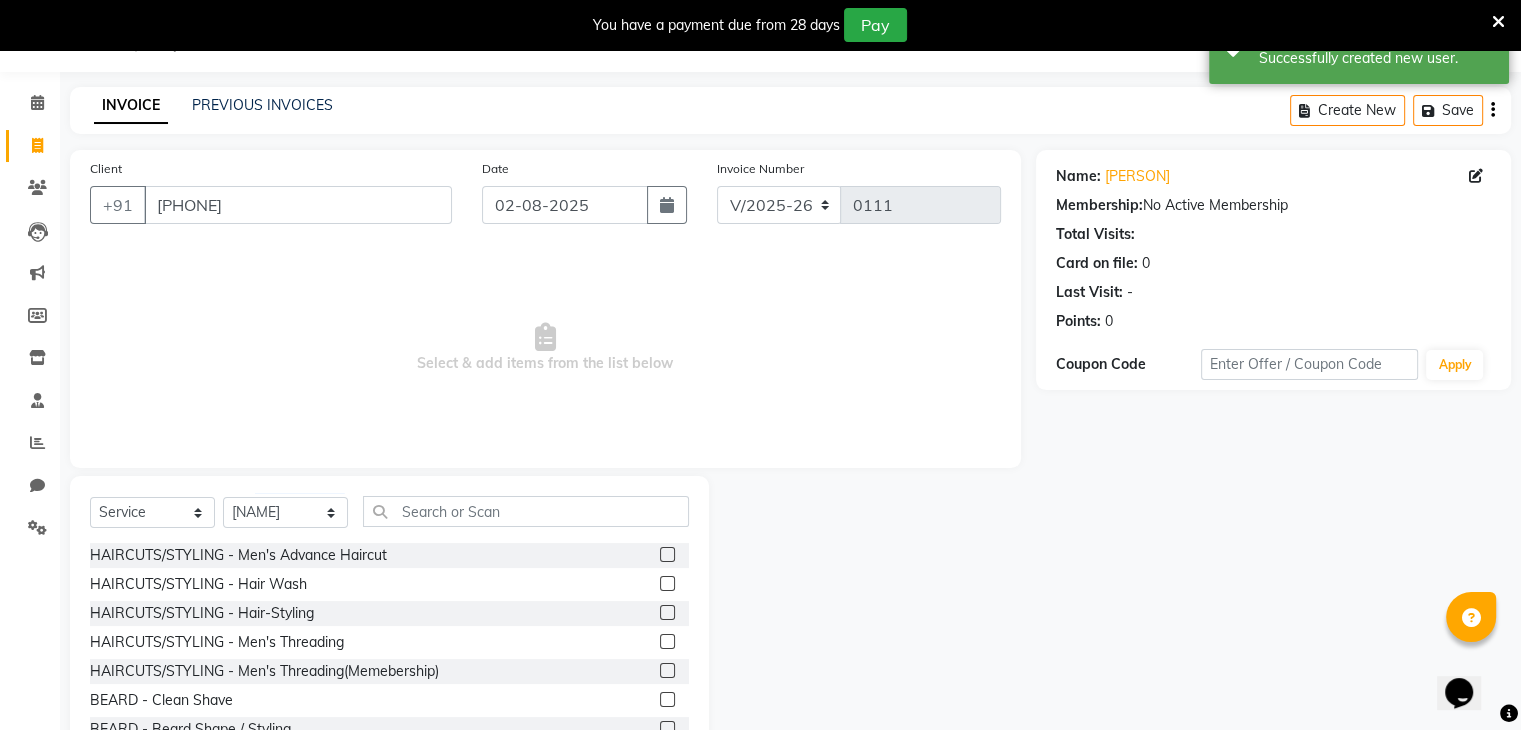 click 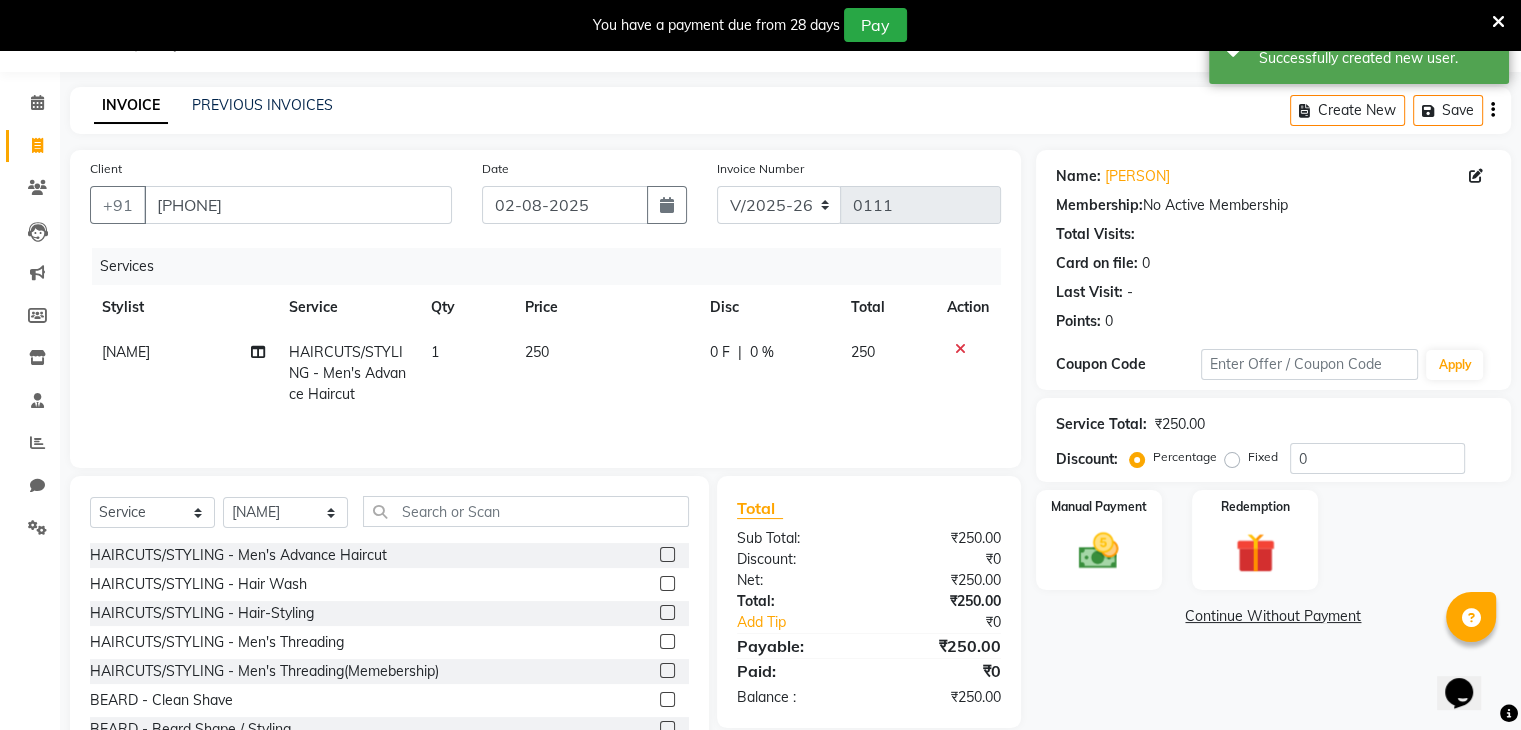 click 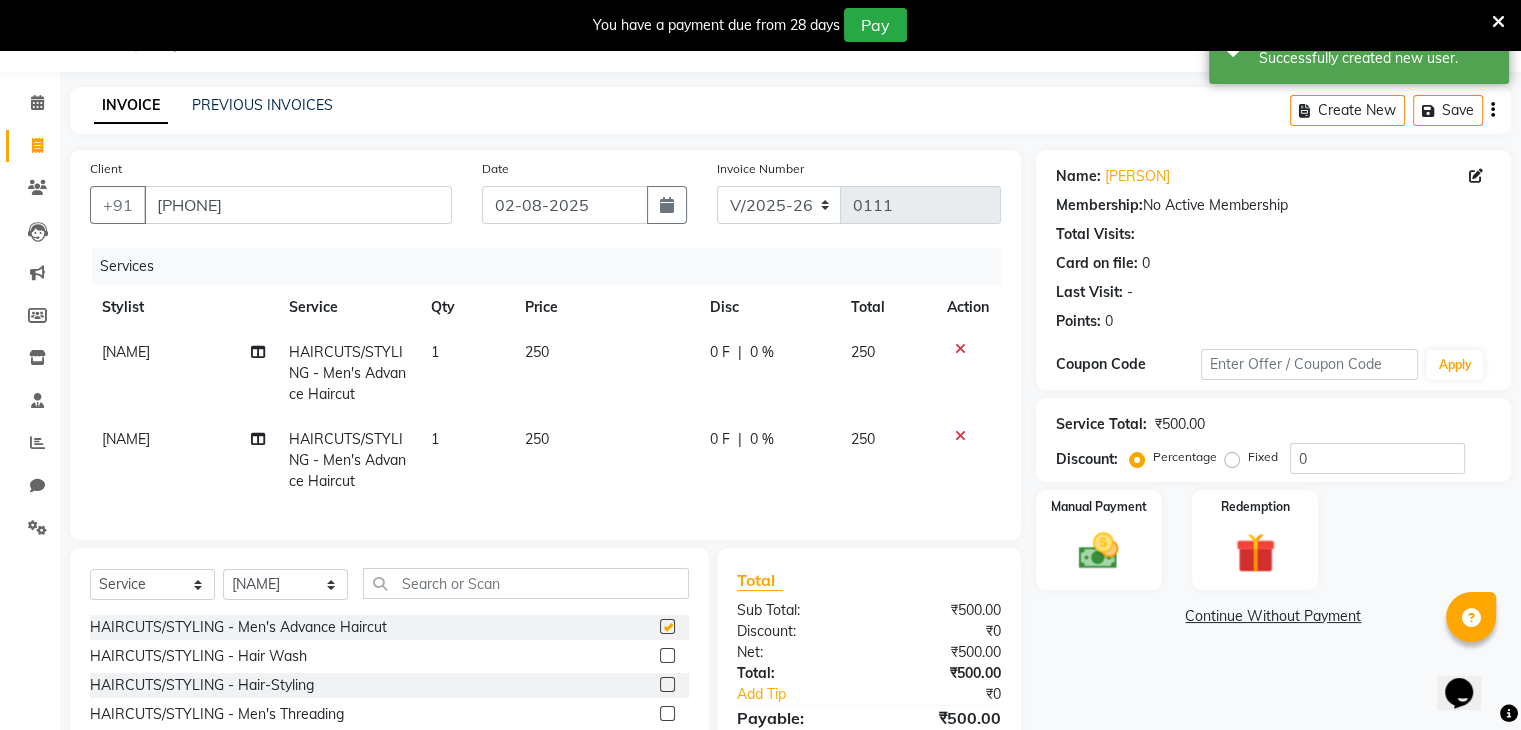 checkbox on "false" 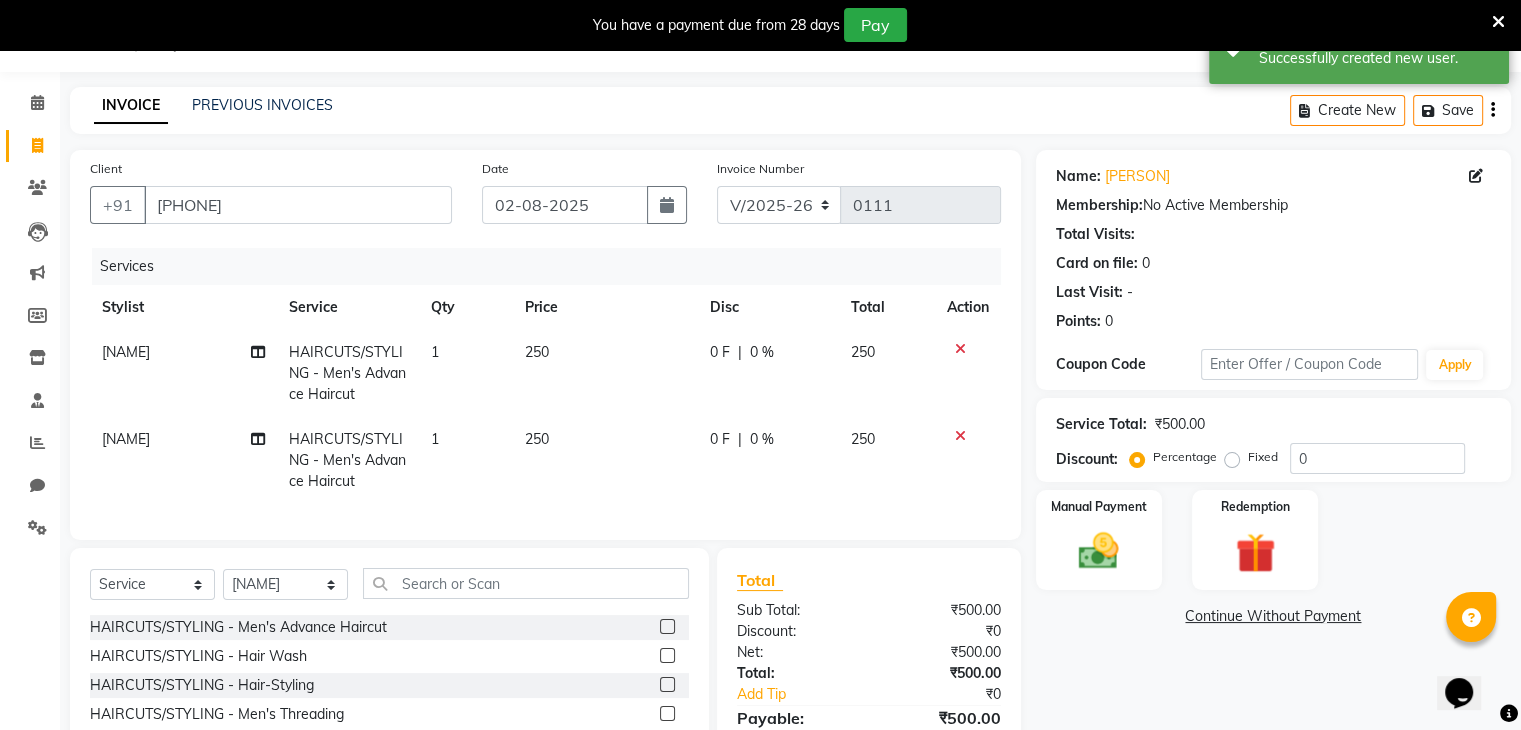 click on "0 F" 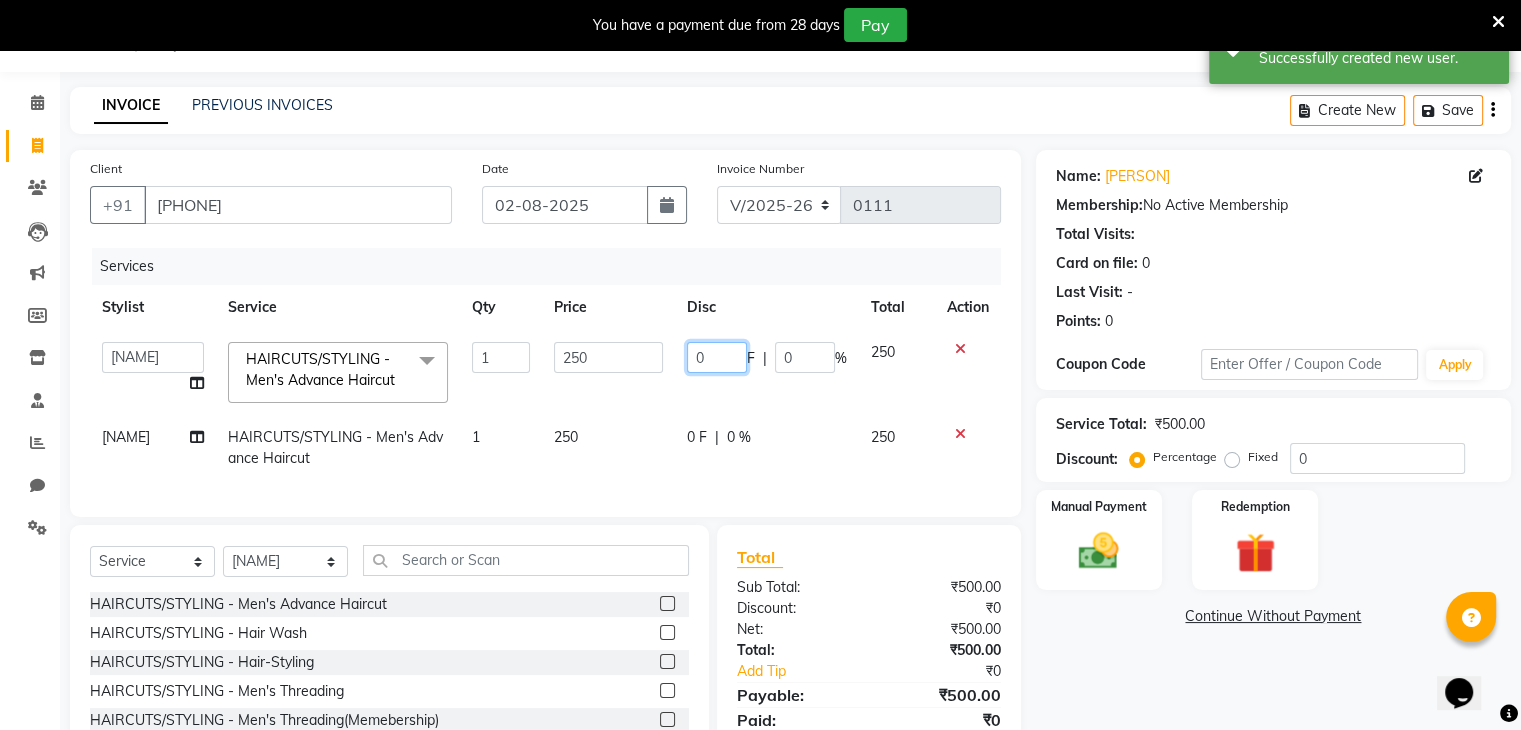 click on "0" 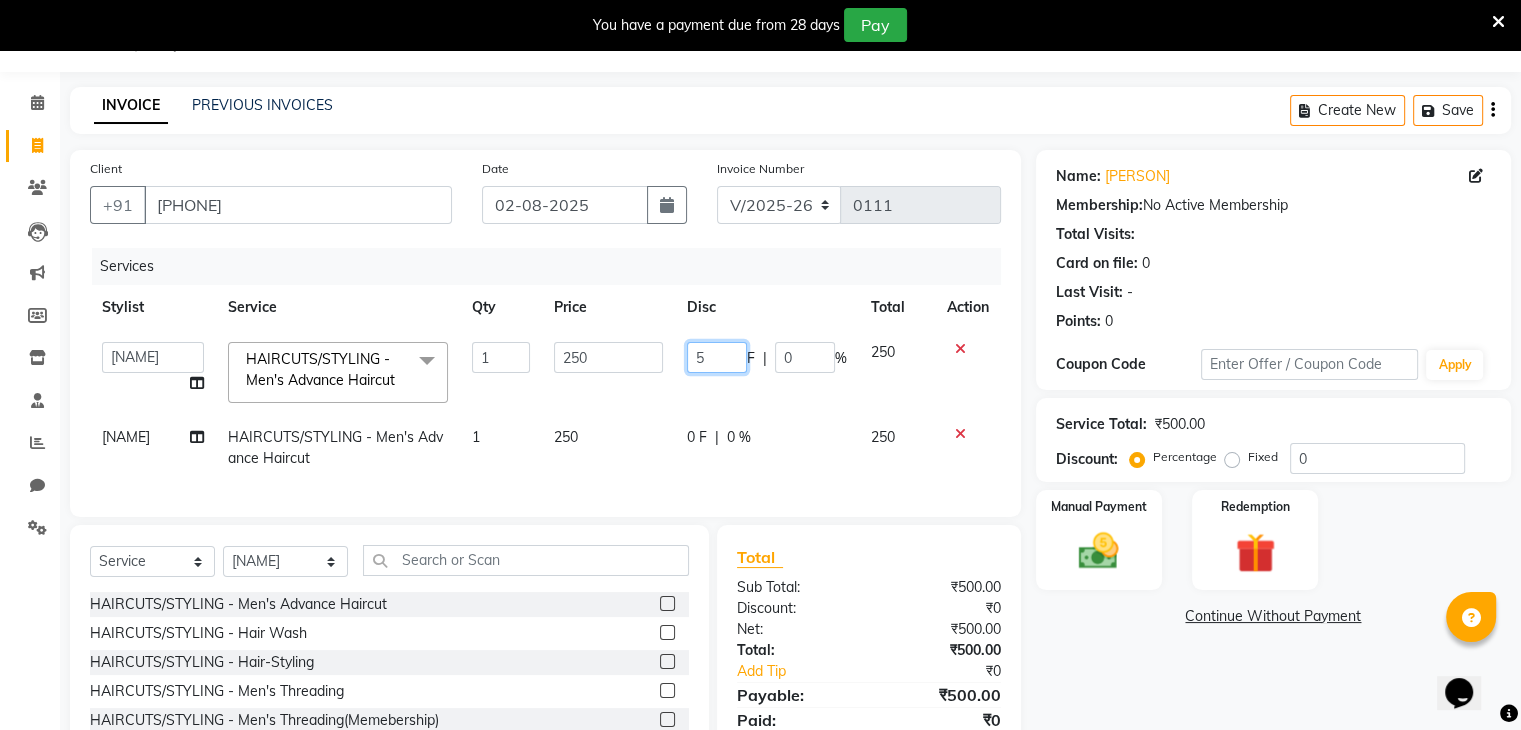 type on "50" 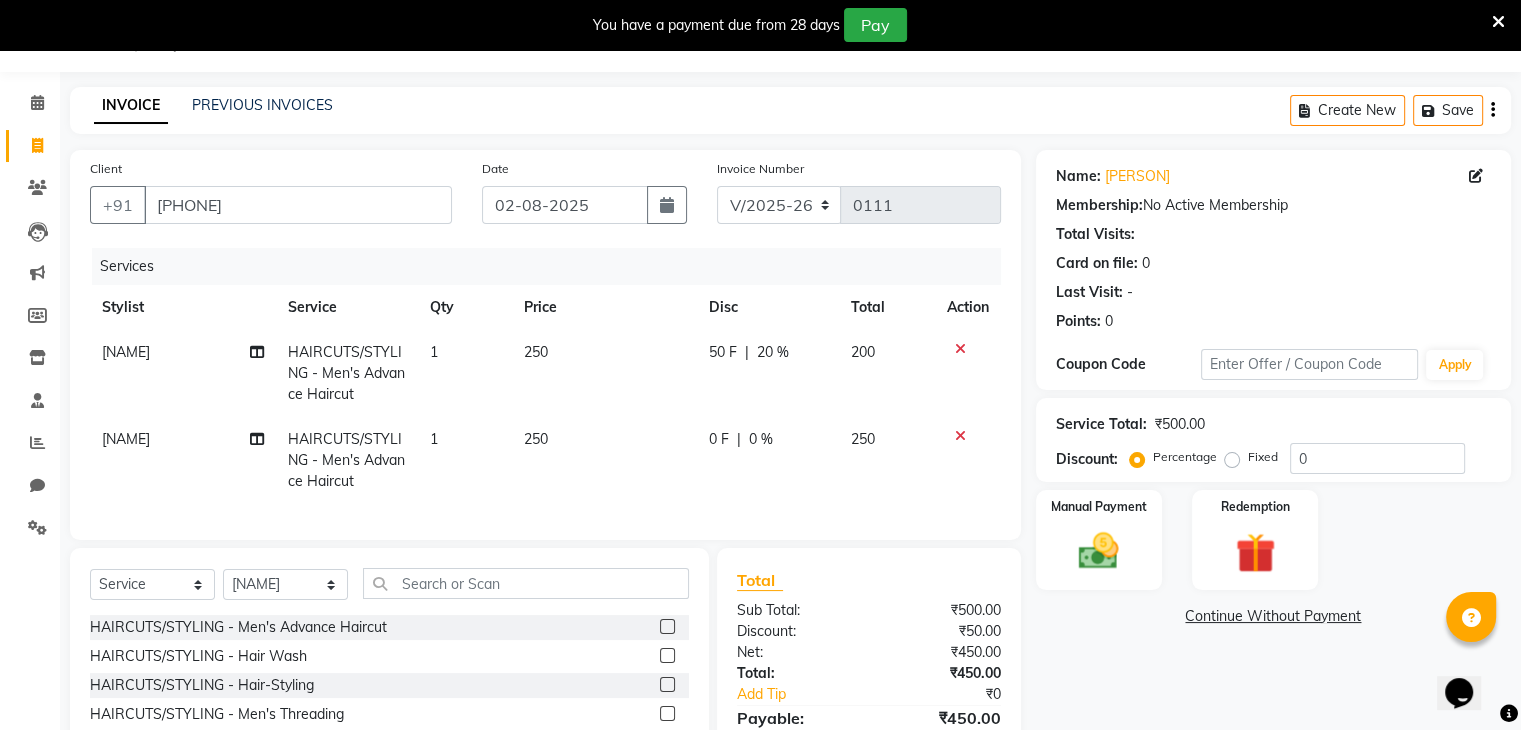 click on "0 F | 0 %" 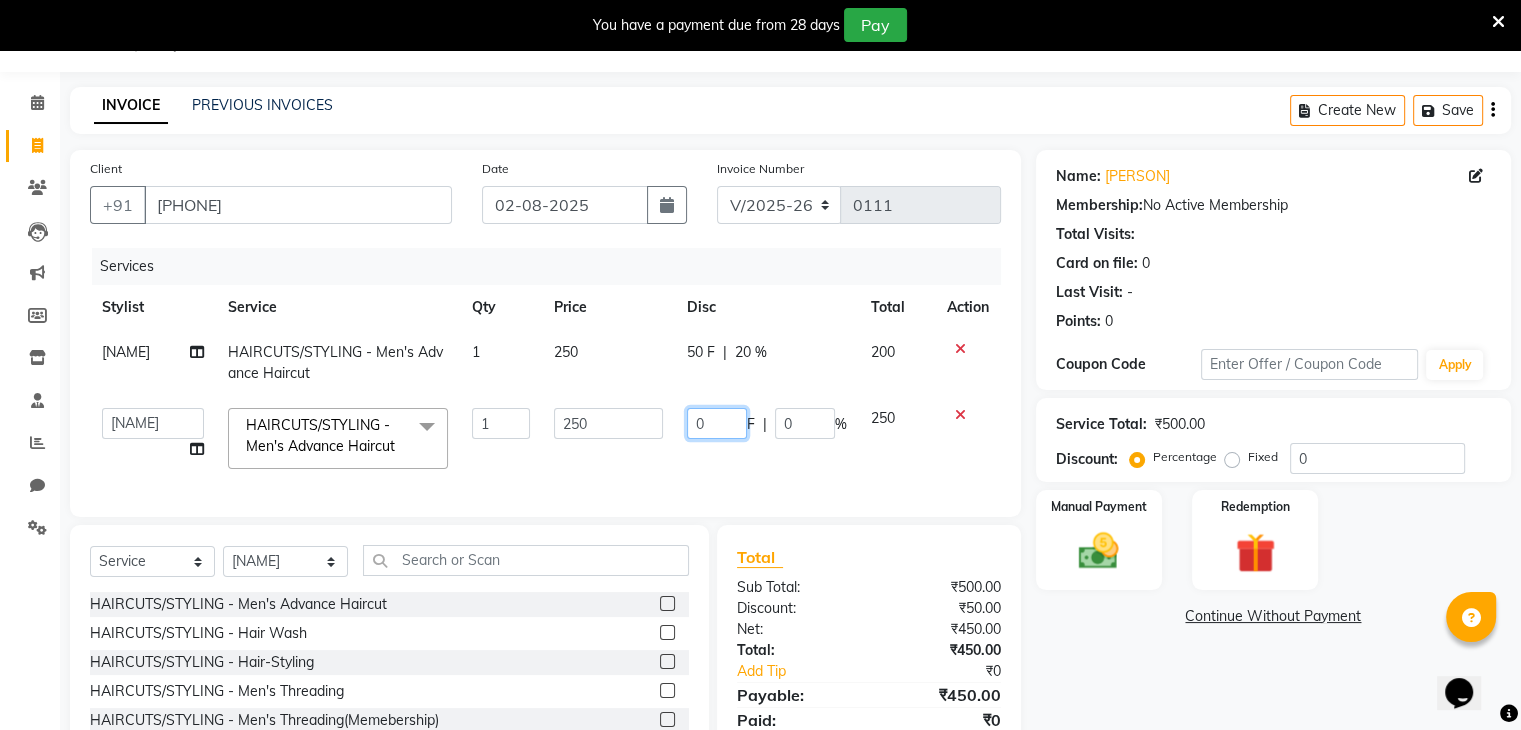 click on "0" 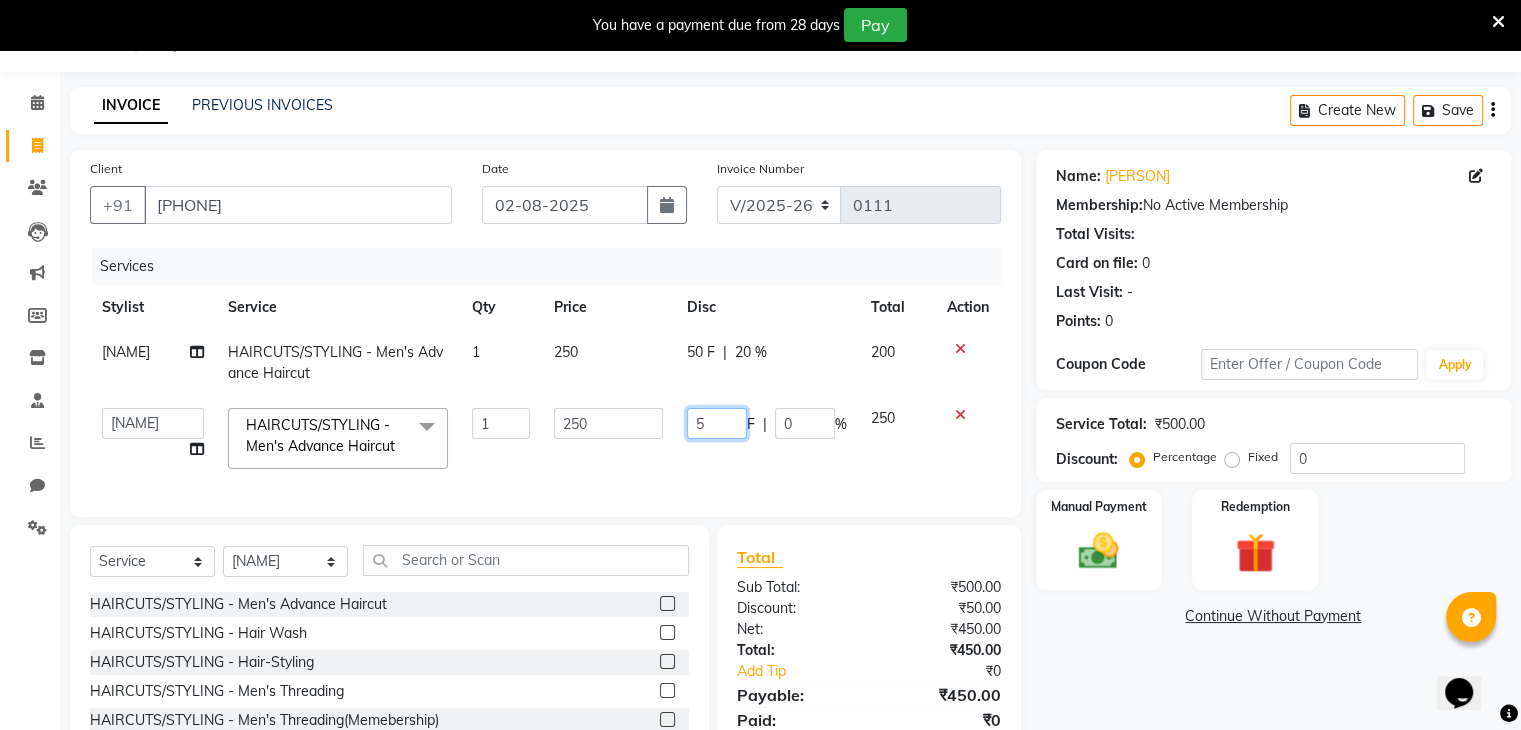 type on "50" 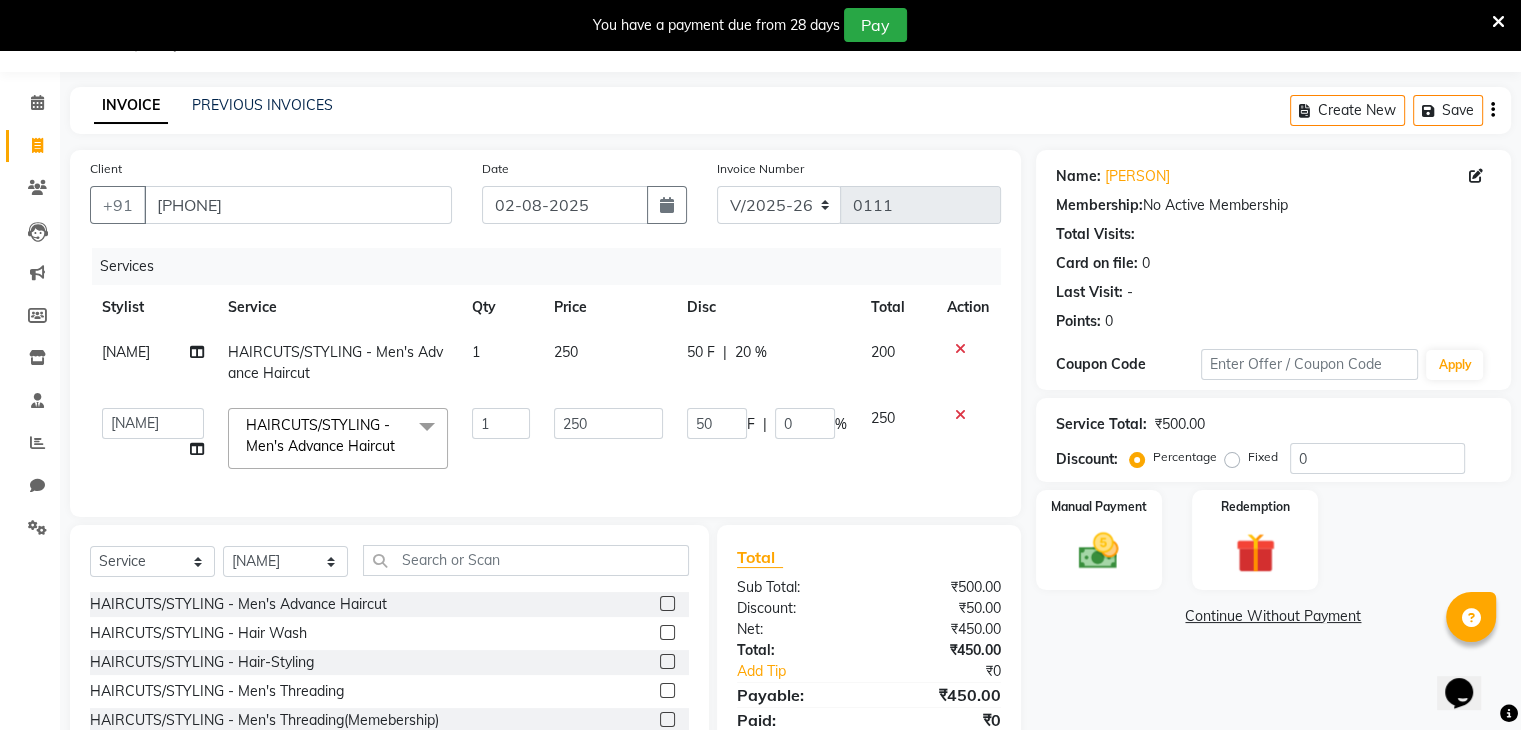 click on "50 F | 0 %" 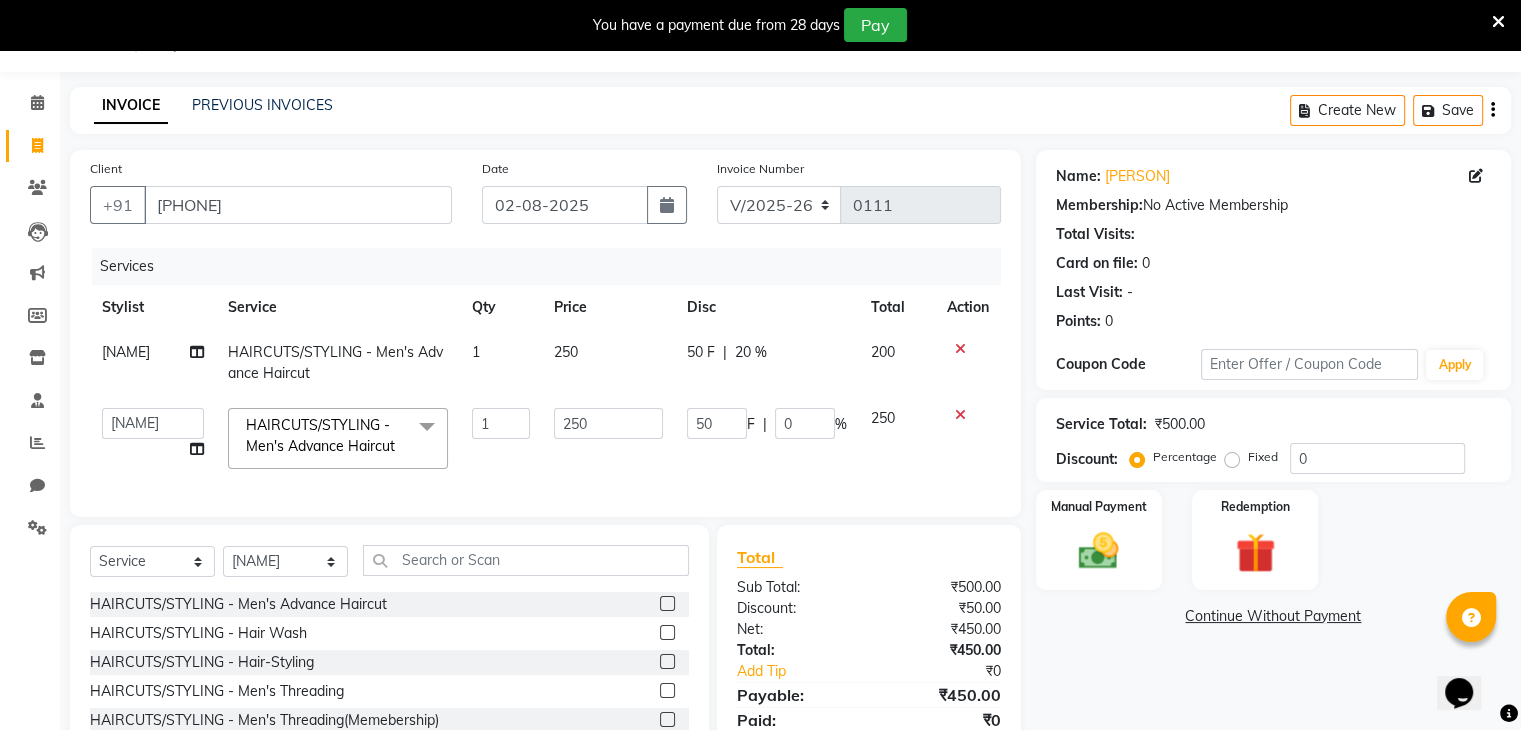 select on "86841" 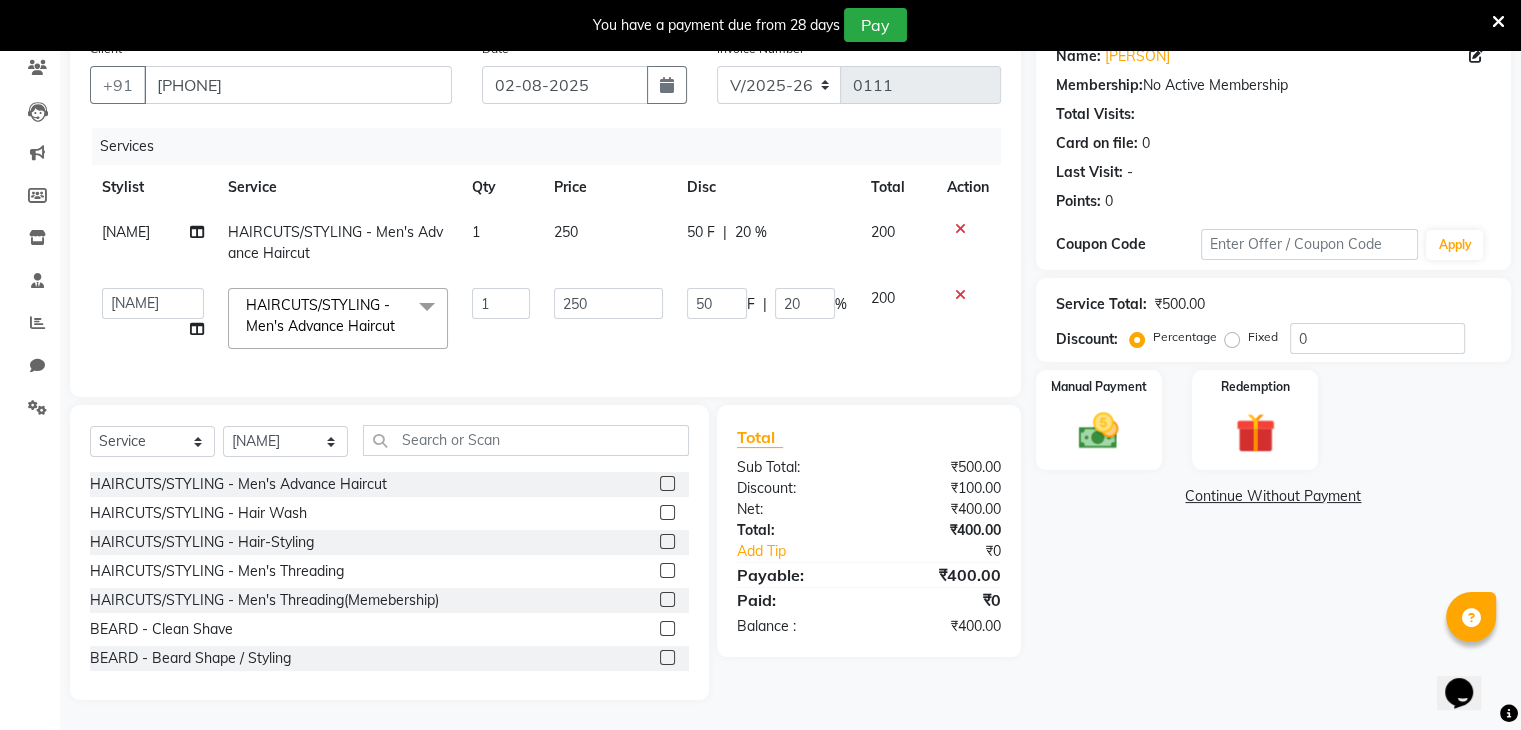 scroll, scrollTop: 185, scrollLeft: 0, axis: vertical 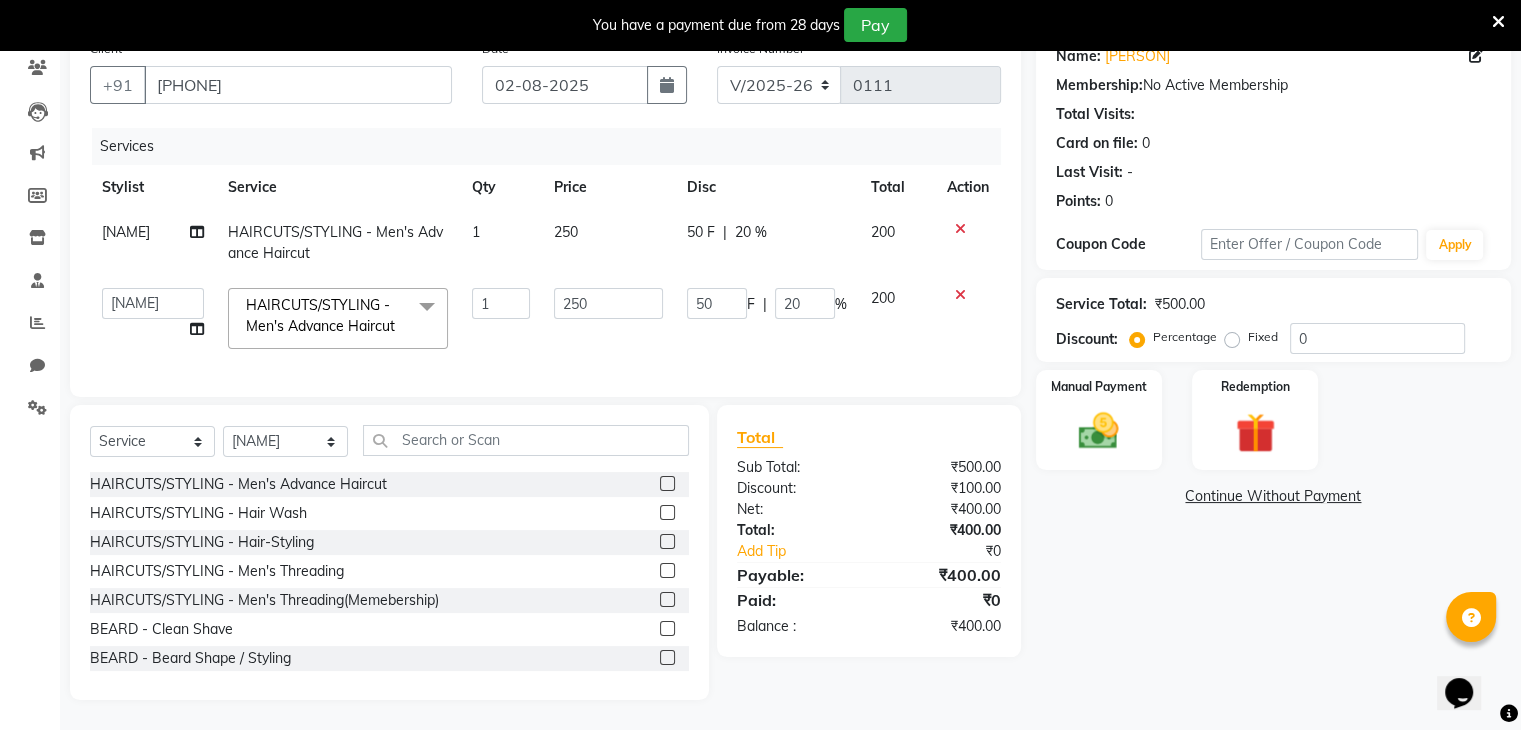 click on "Total" 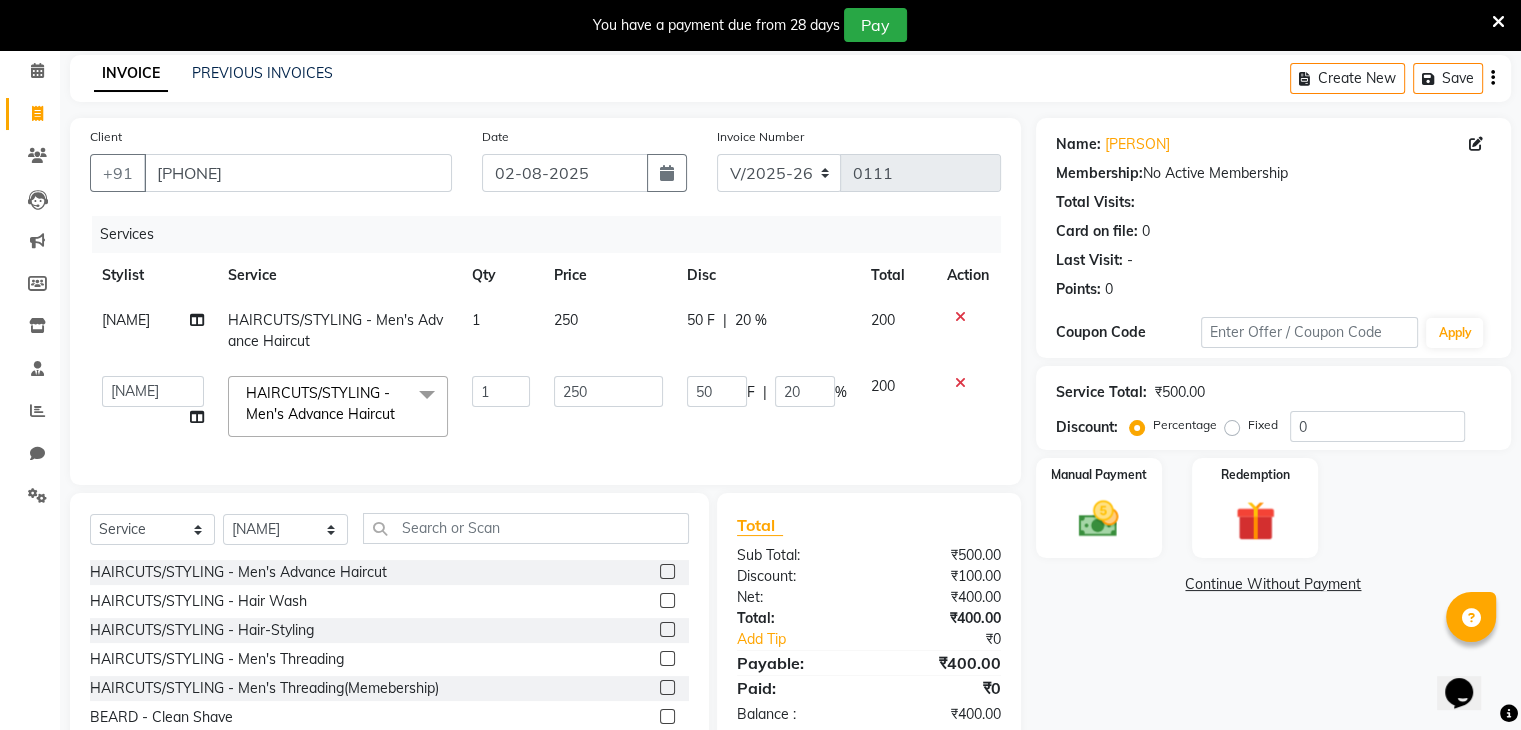 scroll, scrollTop: 57, scrollLeft: 0, axis: vertical 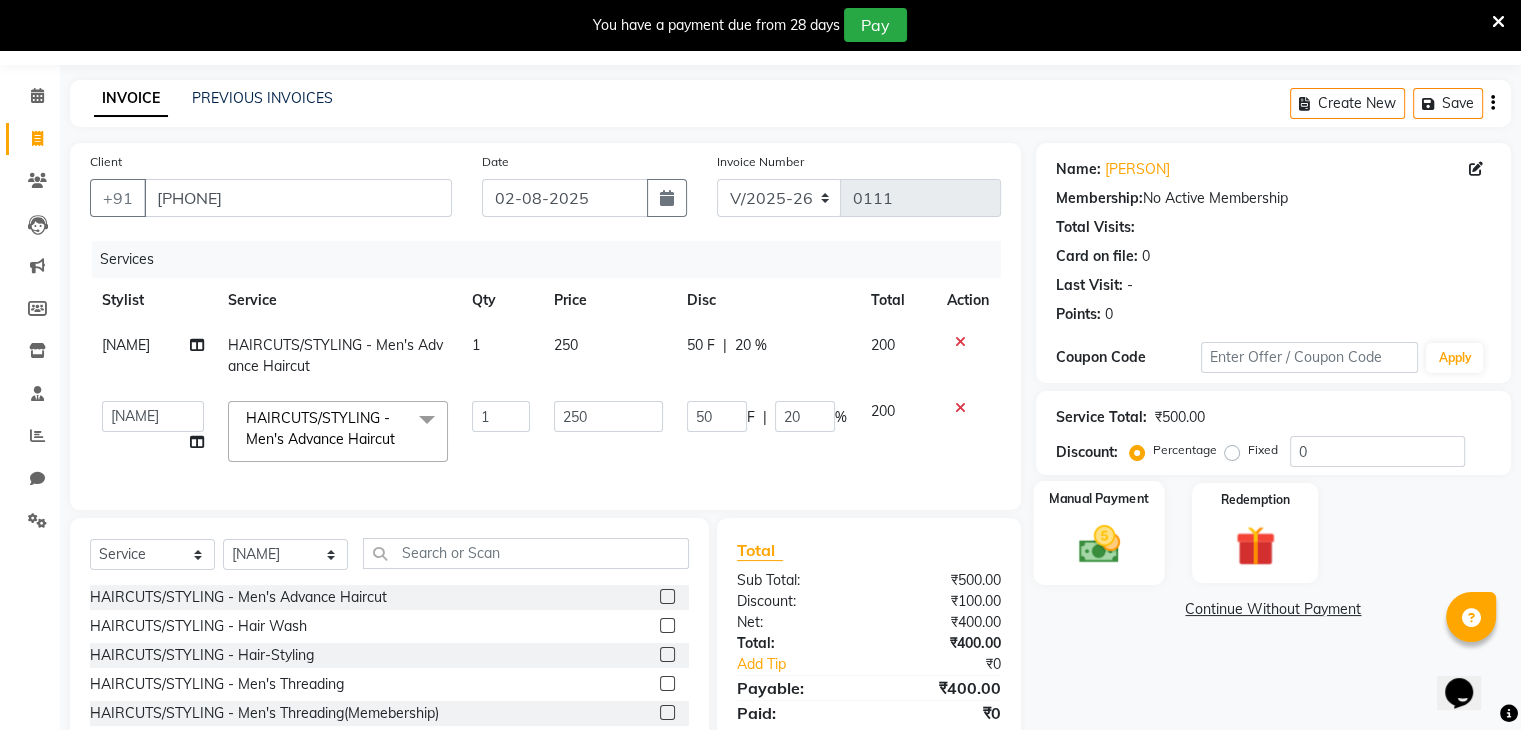 click 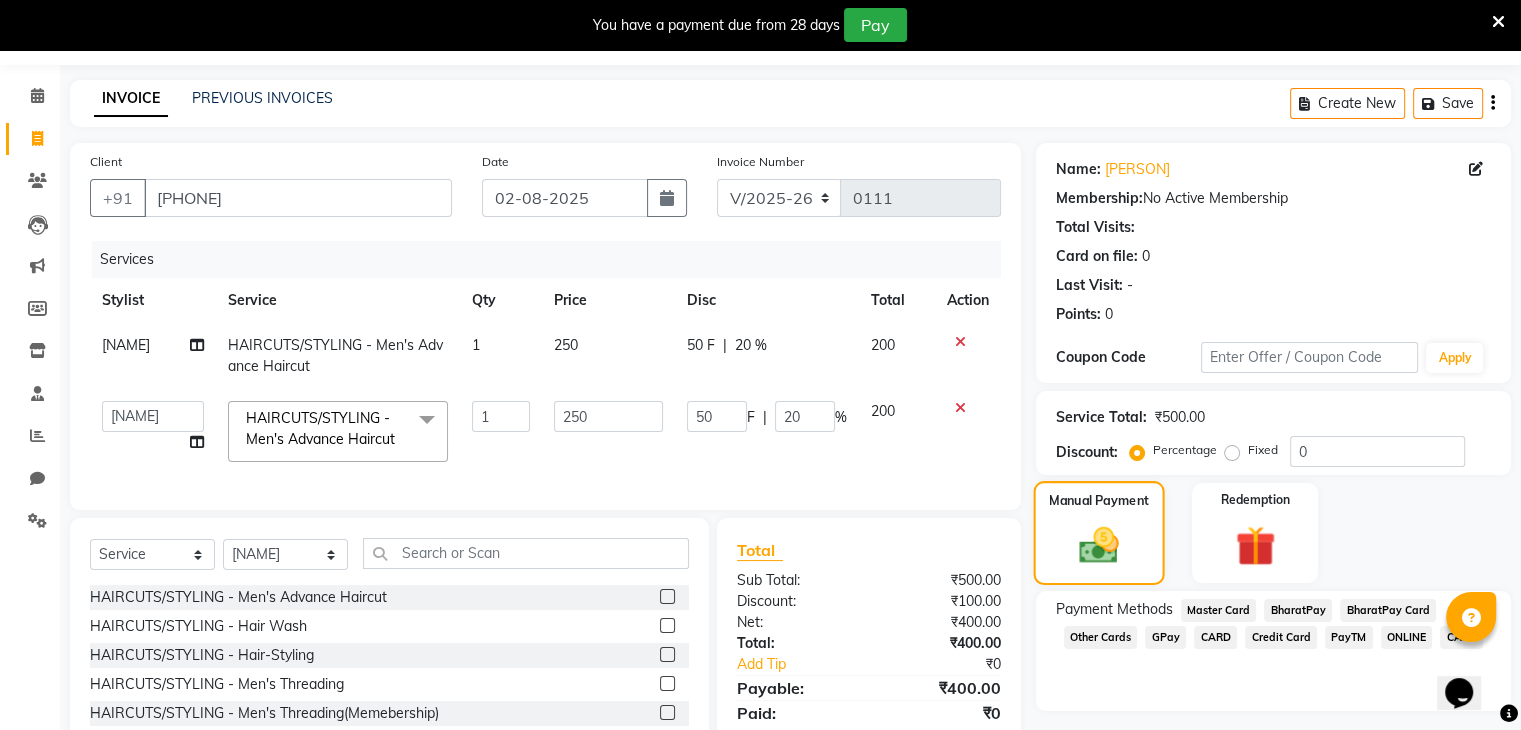 scroll, scrollTop: 185, scrollLeft: 0, axis: vertical 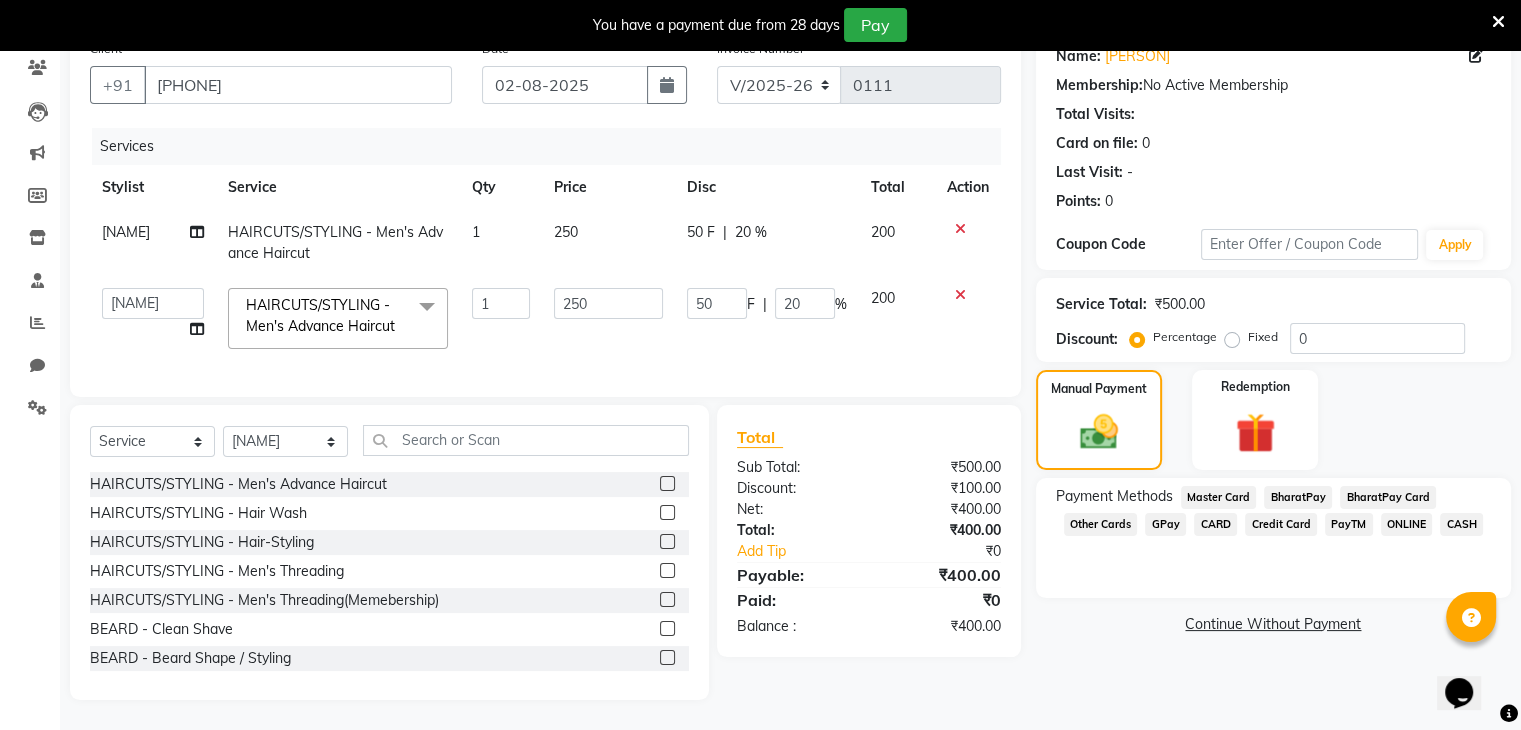 click on "ONLINE" 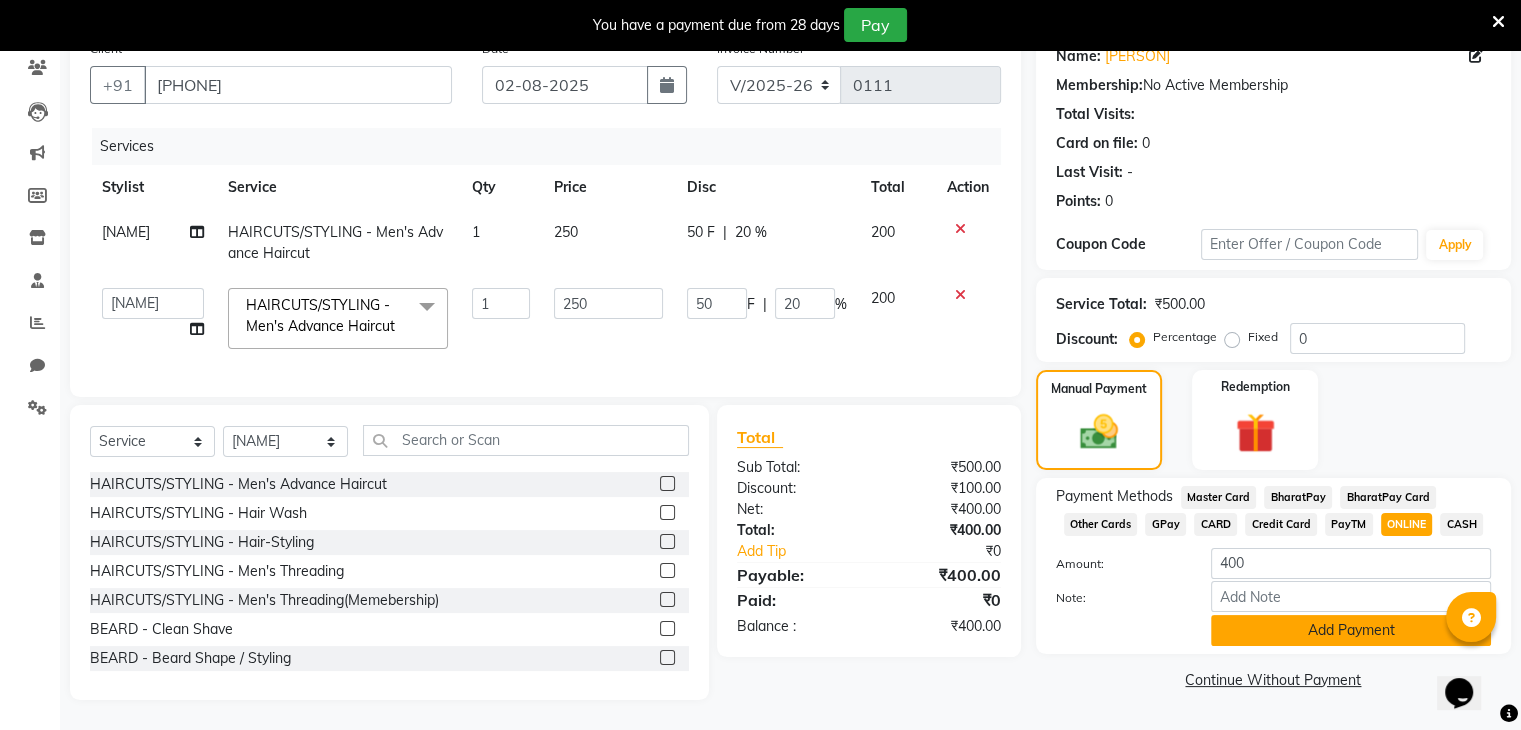 click on "Add Payment" 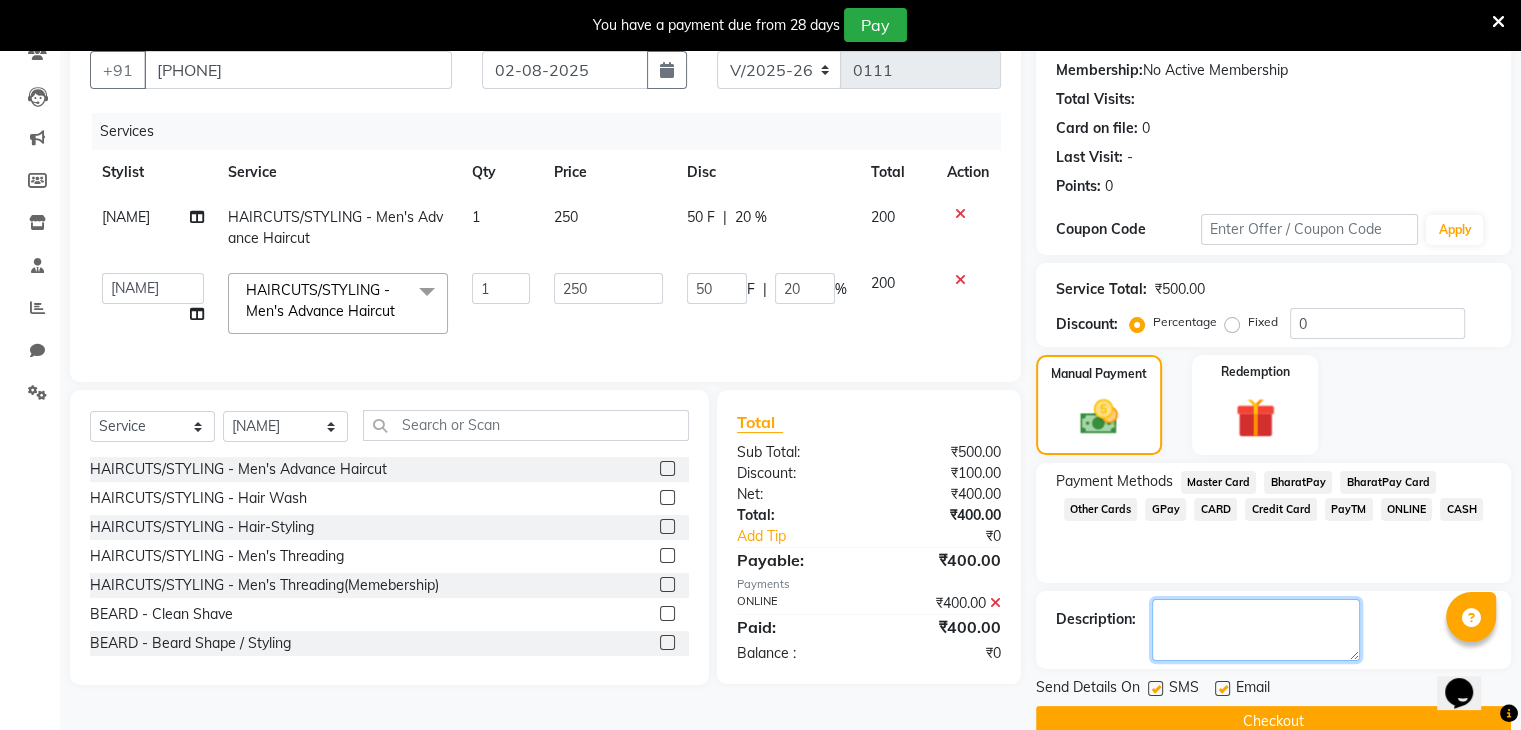 click 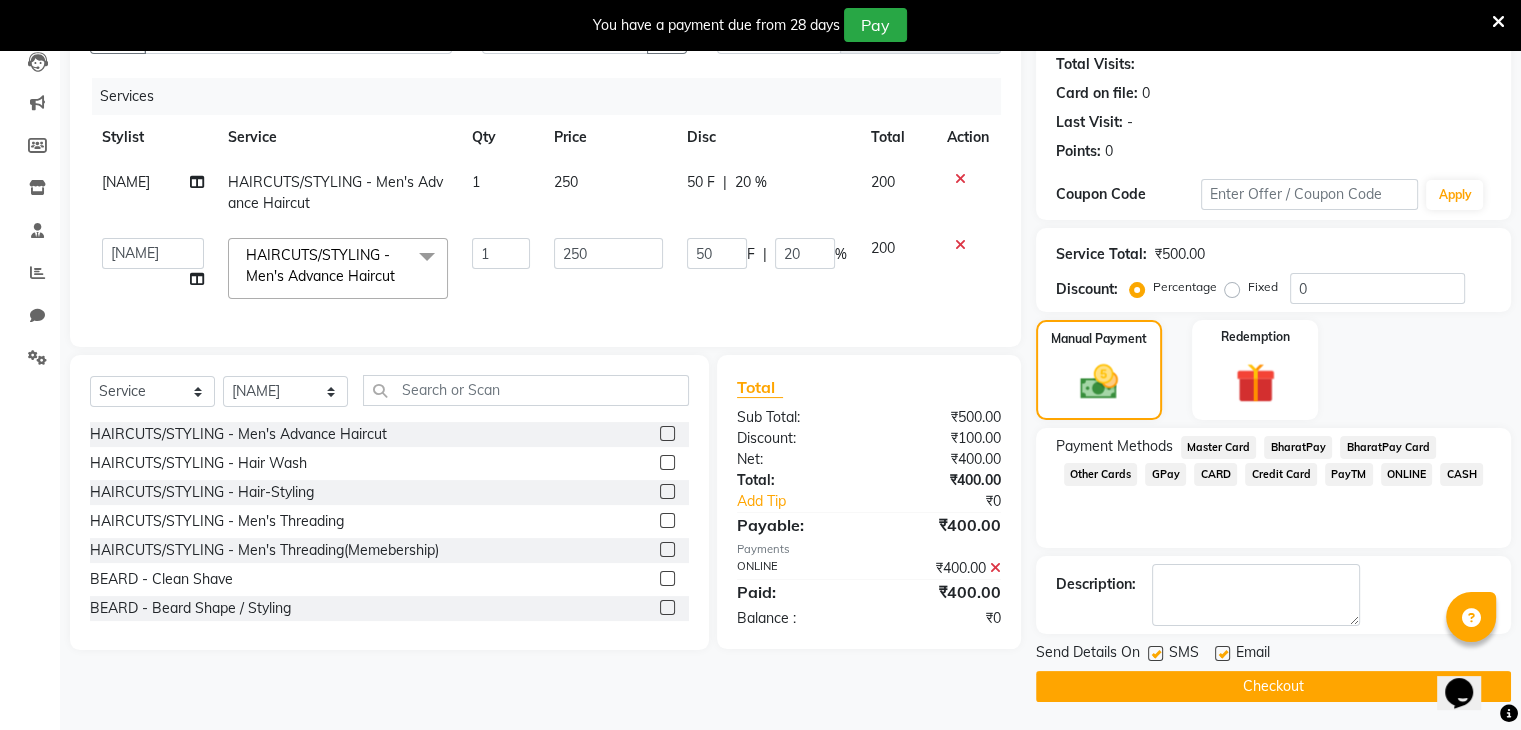 click on "Checkout" 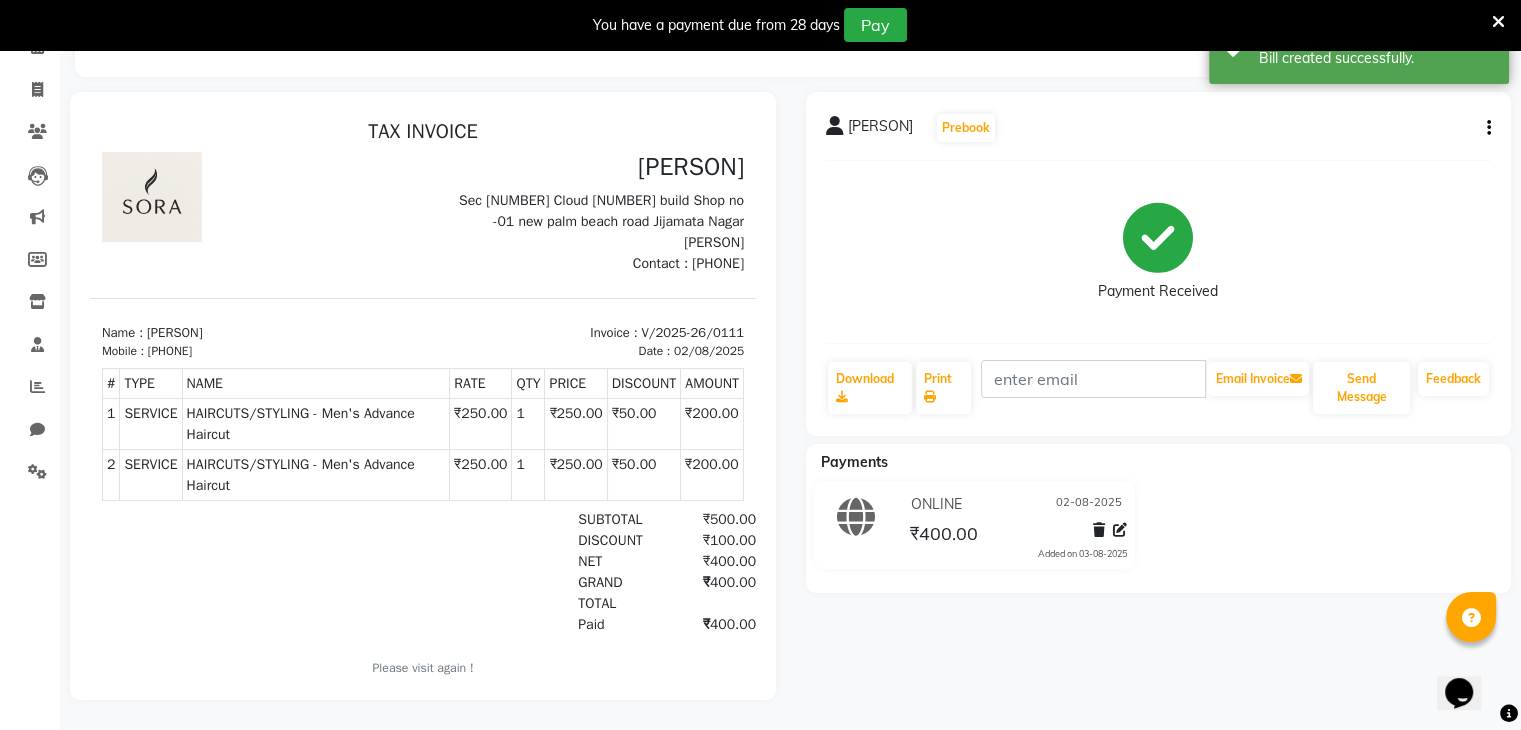 scroll, scrollTop: 0, scrollLeft: 0, axis: both 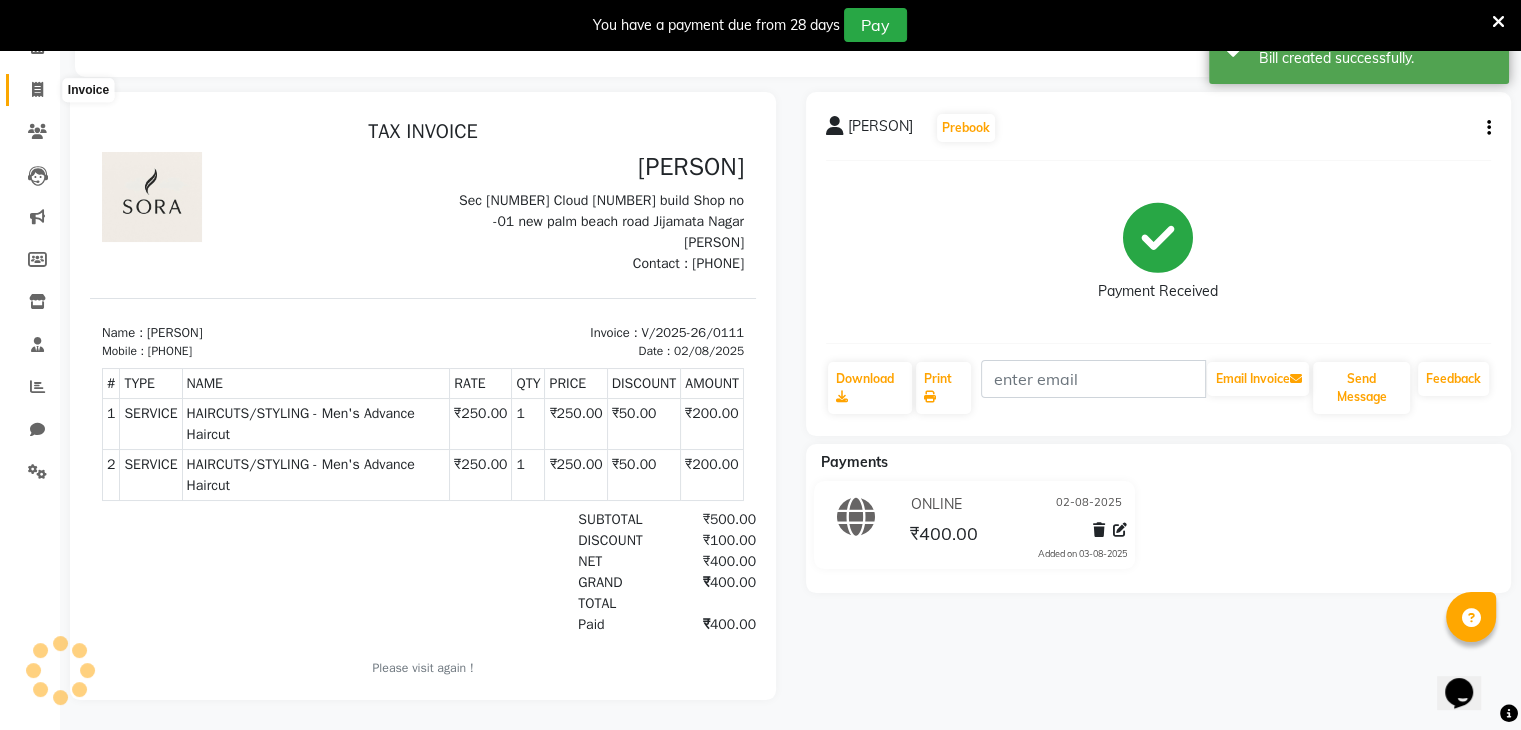 click 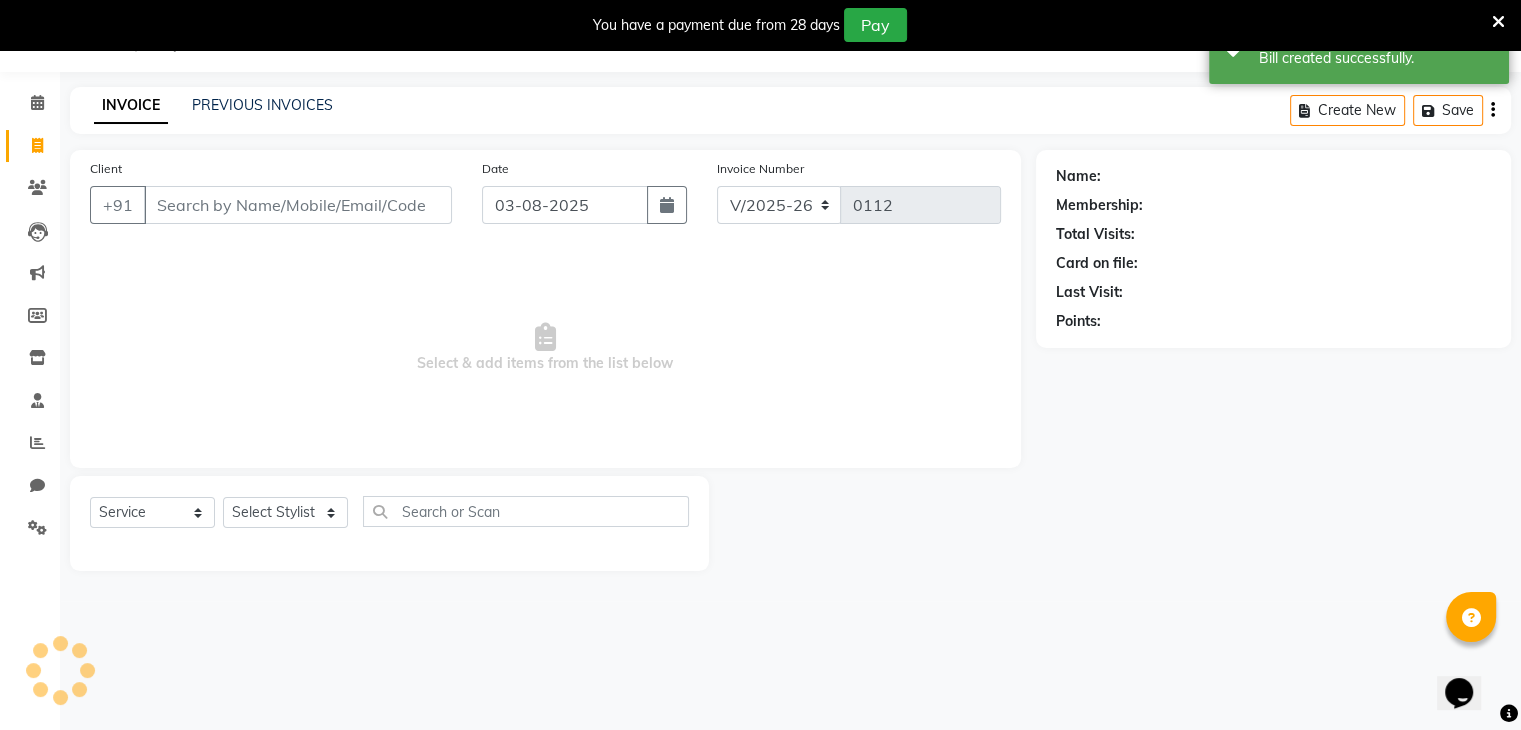 scroll, scrollTop: 50, scrollLeft: 0, axis: vertical 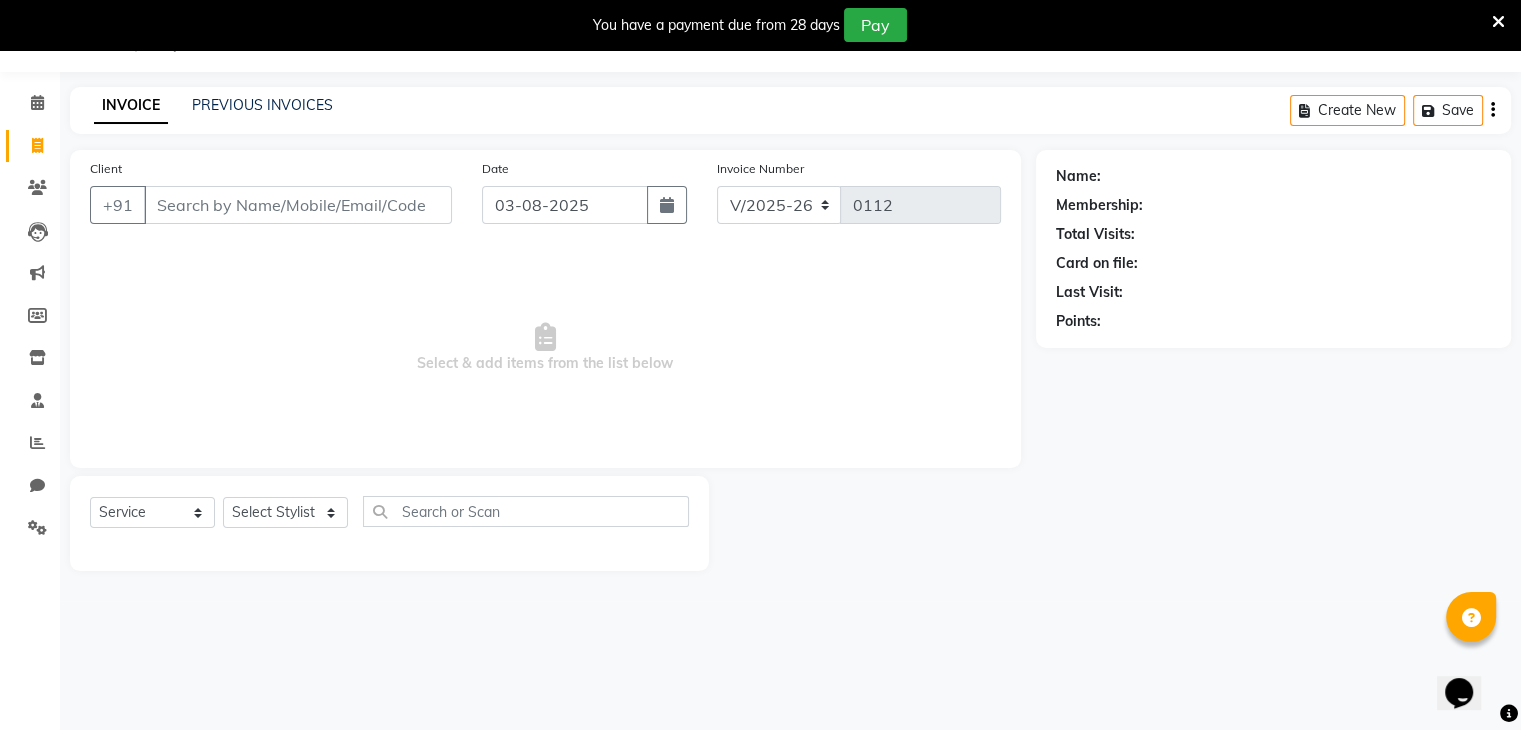 type on "a" 